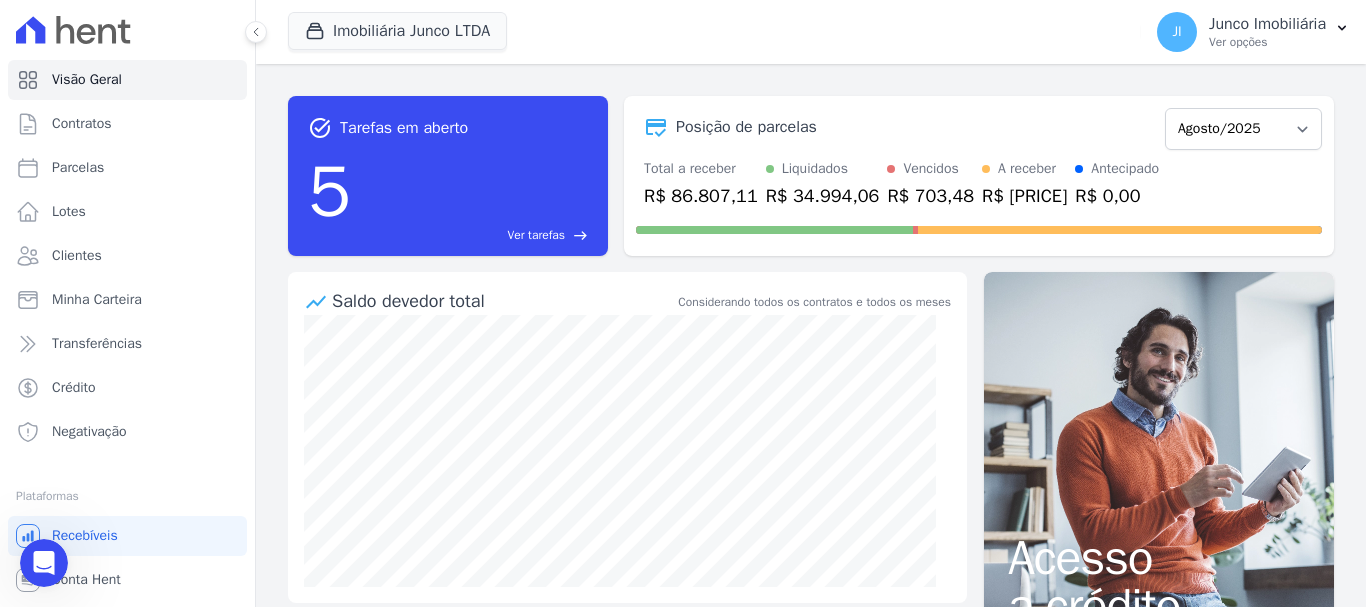 scroll, scrollTop: 0, scrollLeft: 0, axis: both 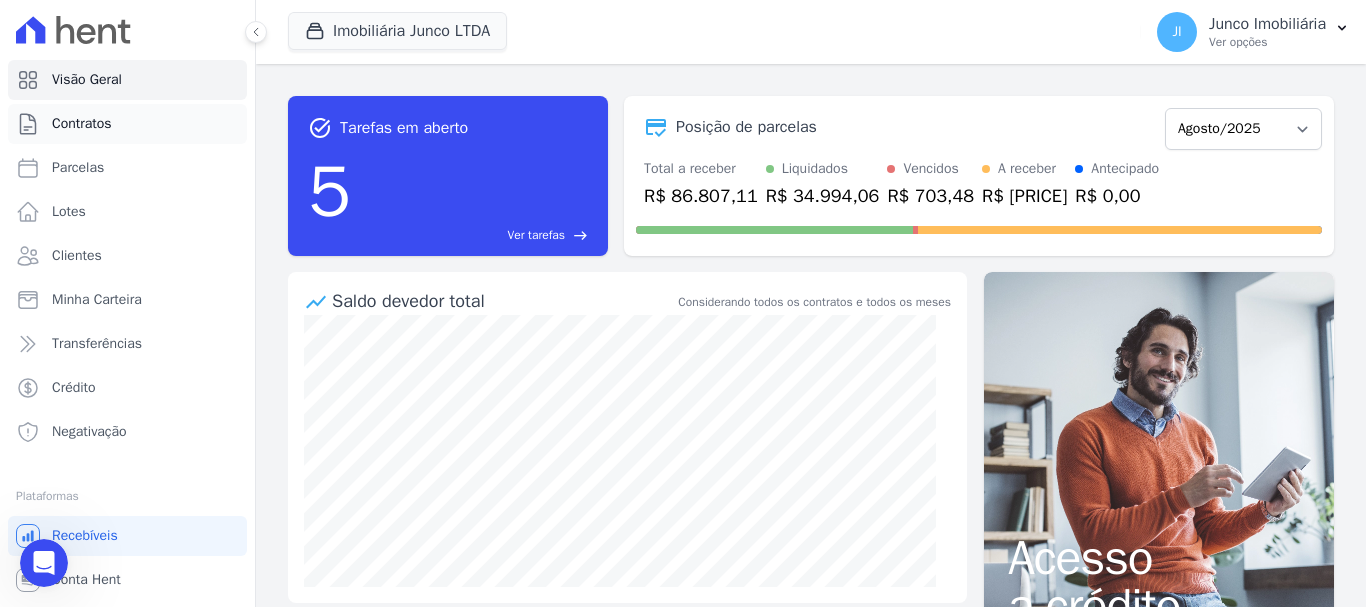 click on "Contratos" at bounding box center [82, 124] 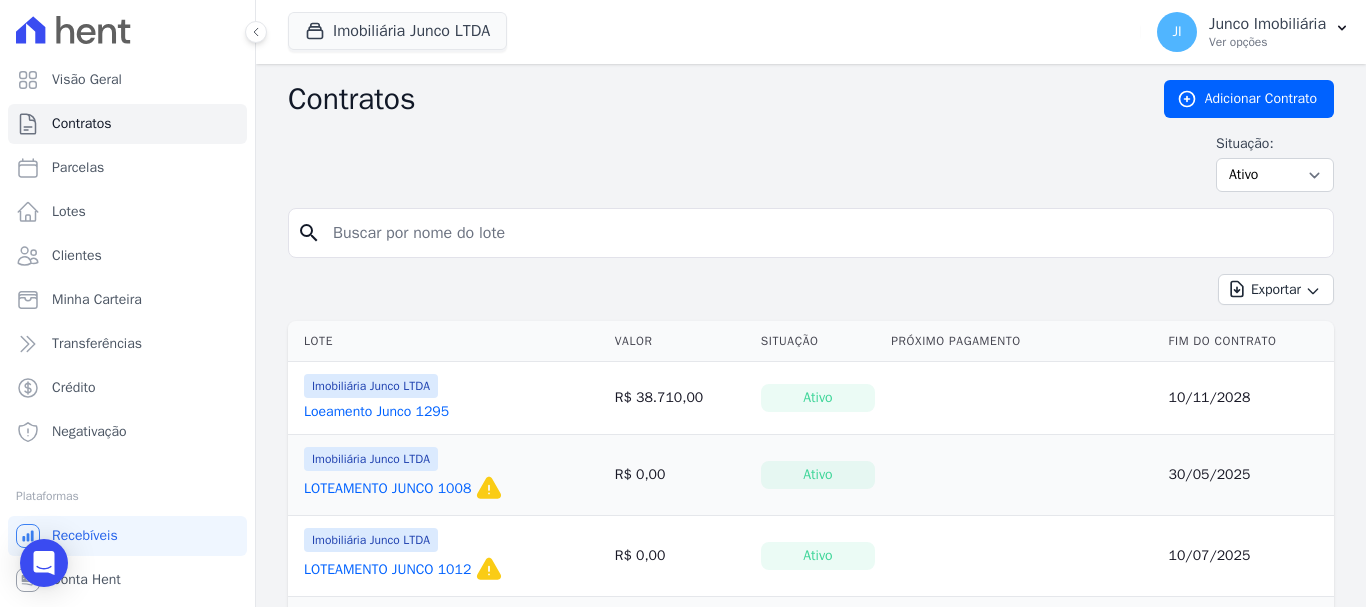 click at bounding box center [823, 233] 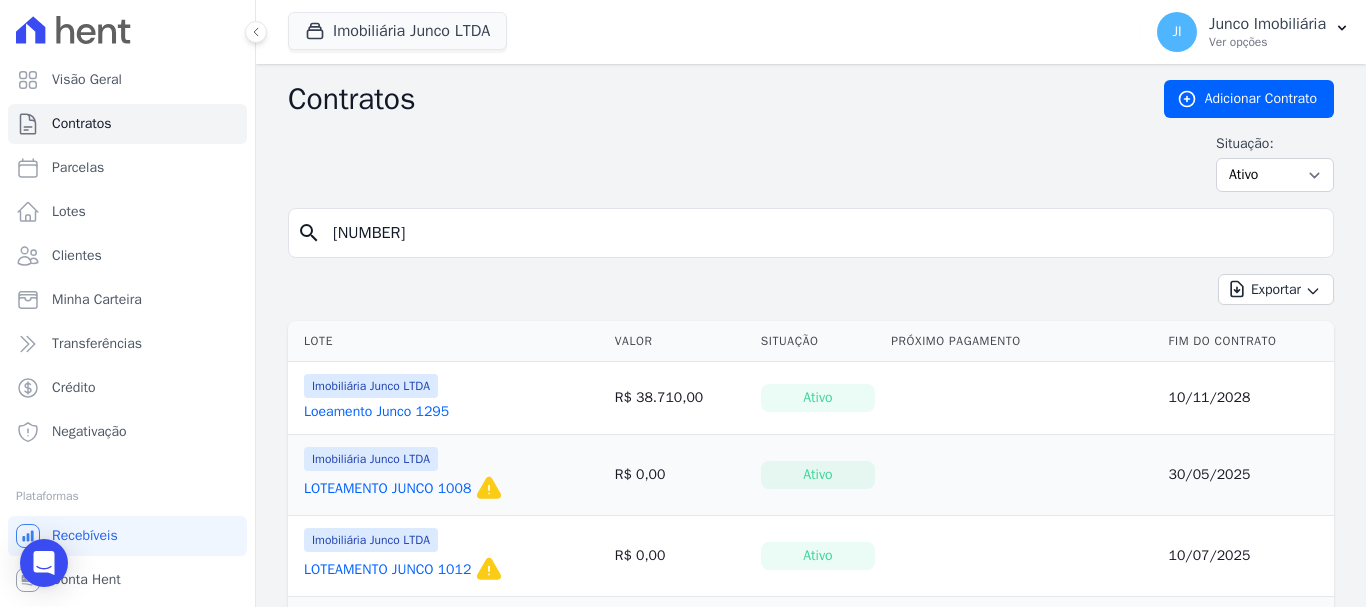 type on "[NUMBER]" 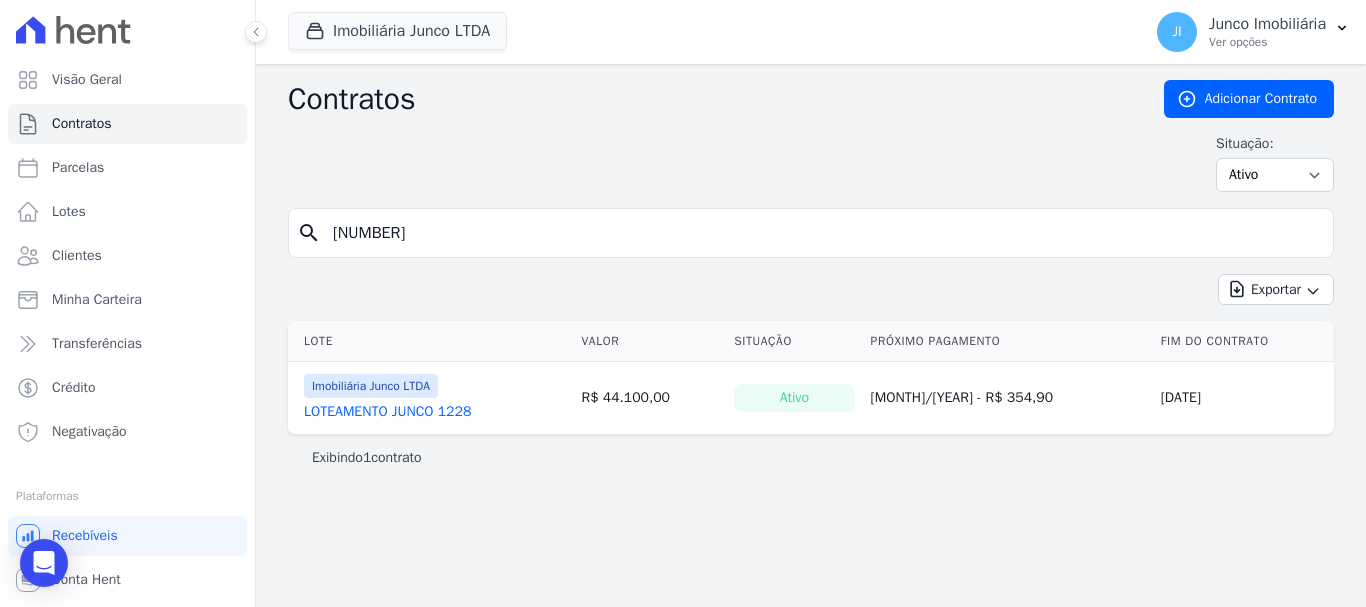 click on "LOTEAMENTO JUNCO 1228" at bounding box center (387, 412) 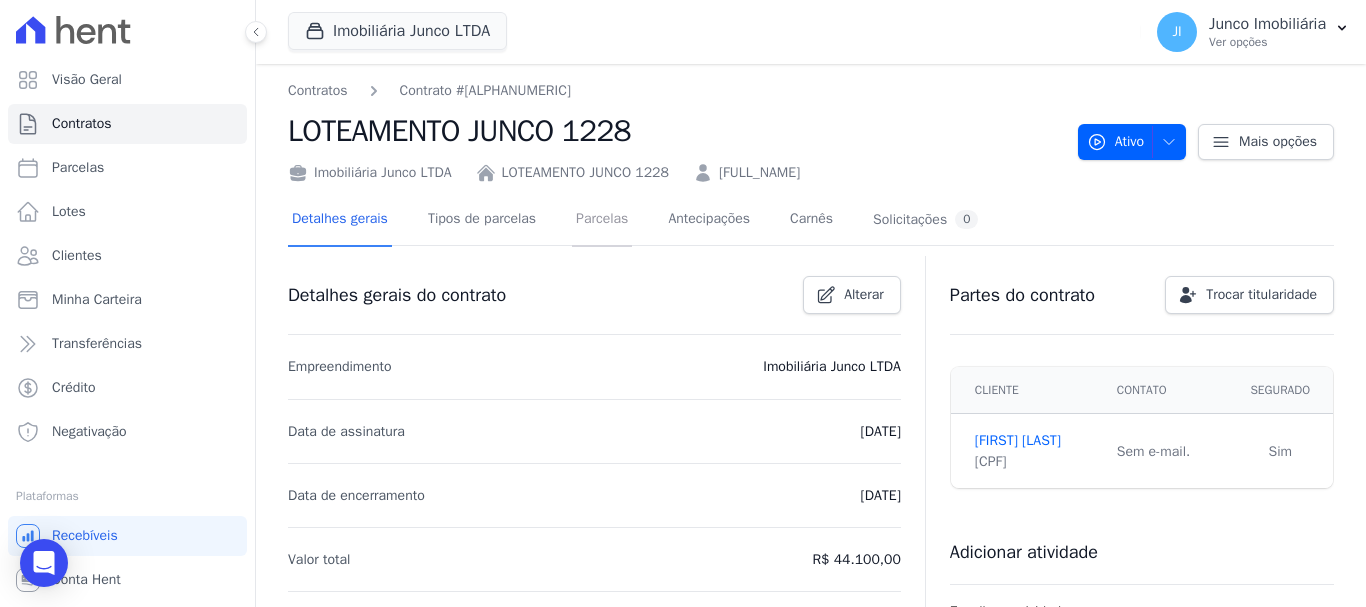 click on "Parcelas" at bounding box center (602, 220) 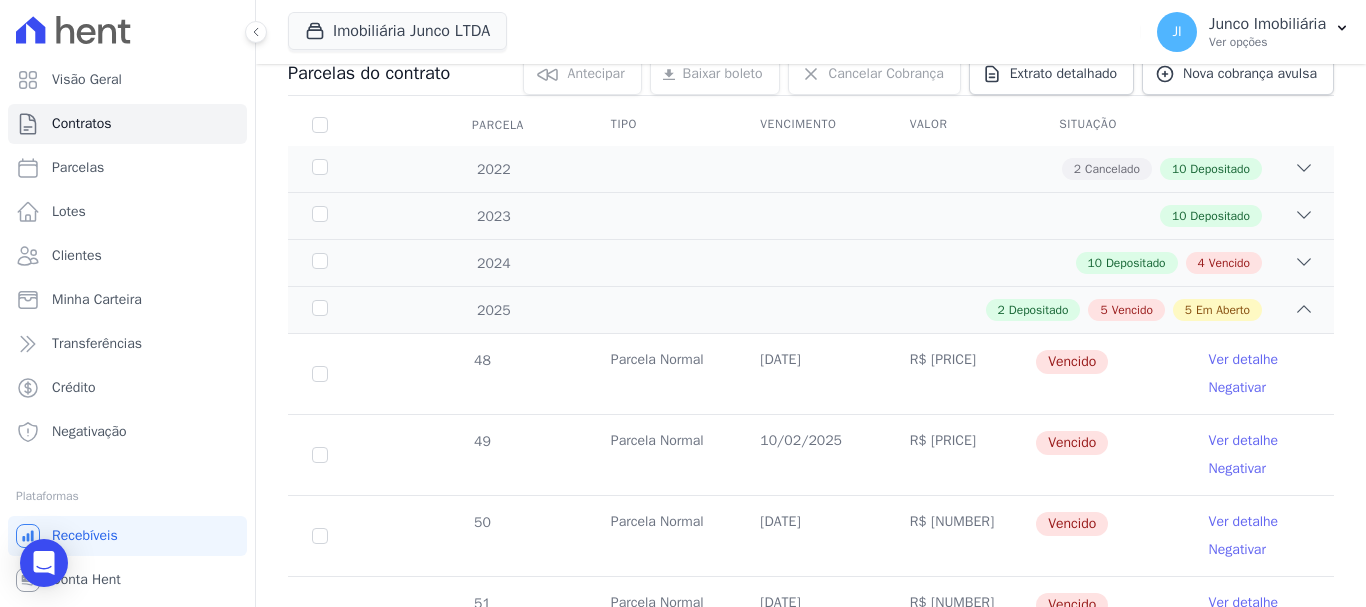 scroll, scrollTop: 200, scrollLeft: 0, axis: vertical 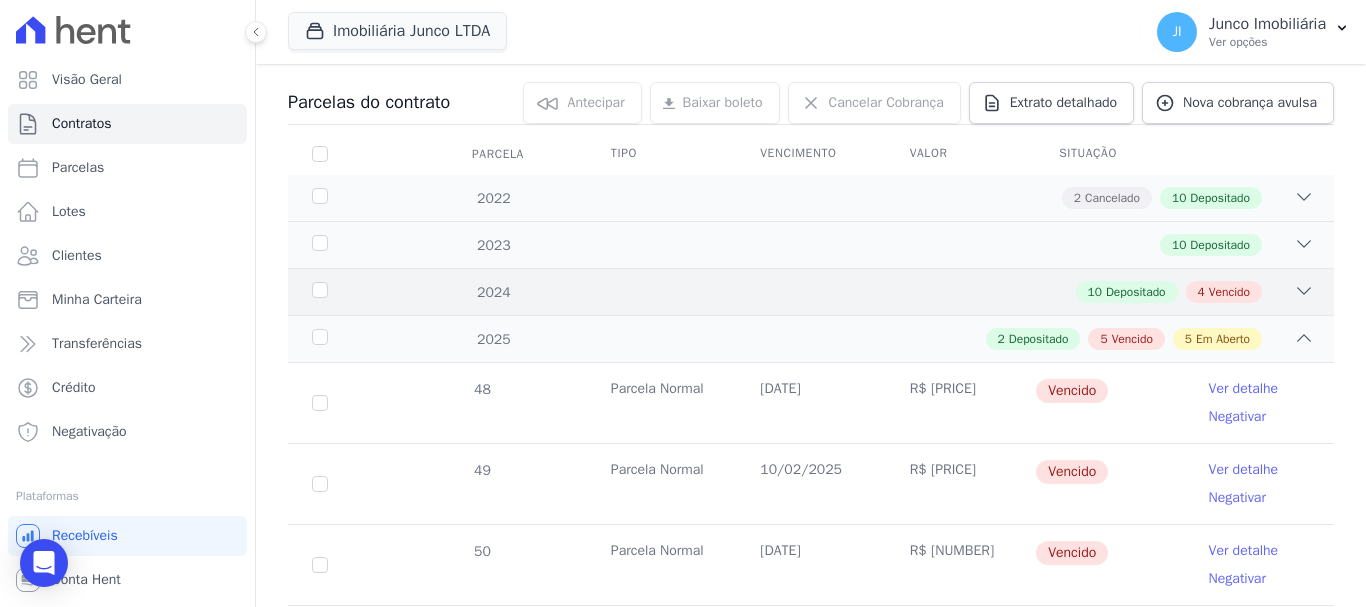 click on "Vencido" at bounding box center (1229, 292) 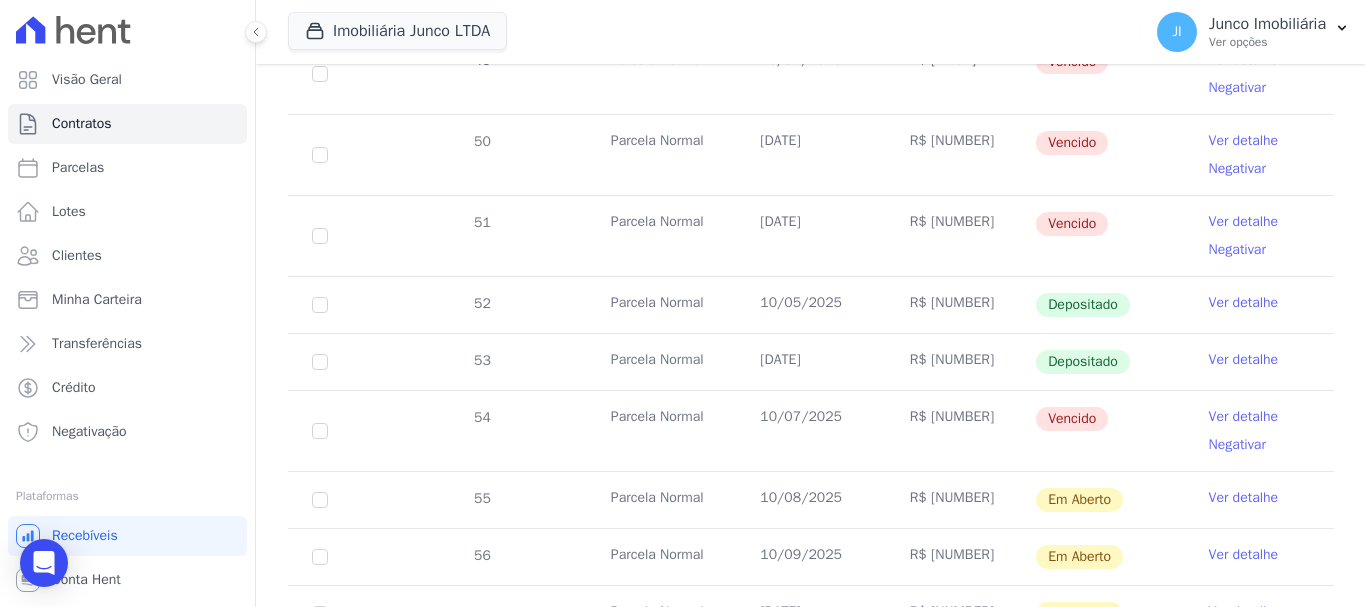 scroll, scrollTop: 1500, scrollLeft: 0, axis: vertical 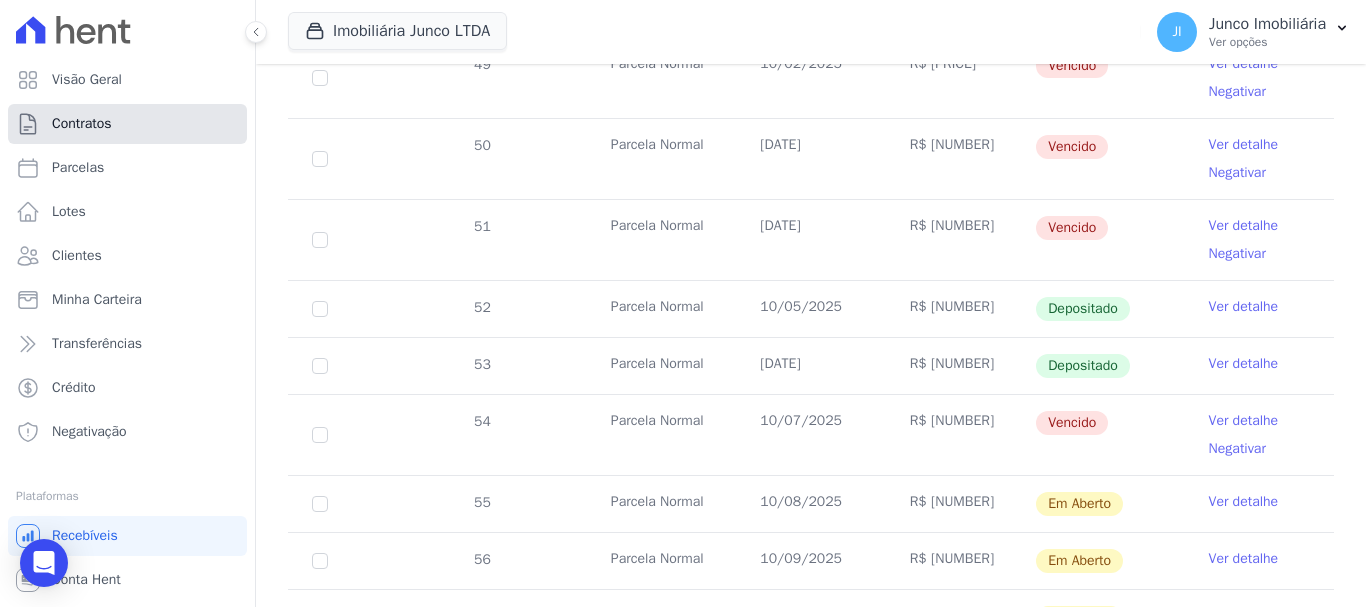 click on "Contratos" at bounding box center [82, 124] 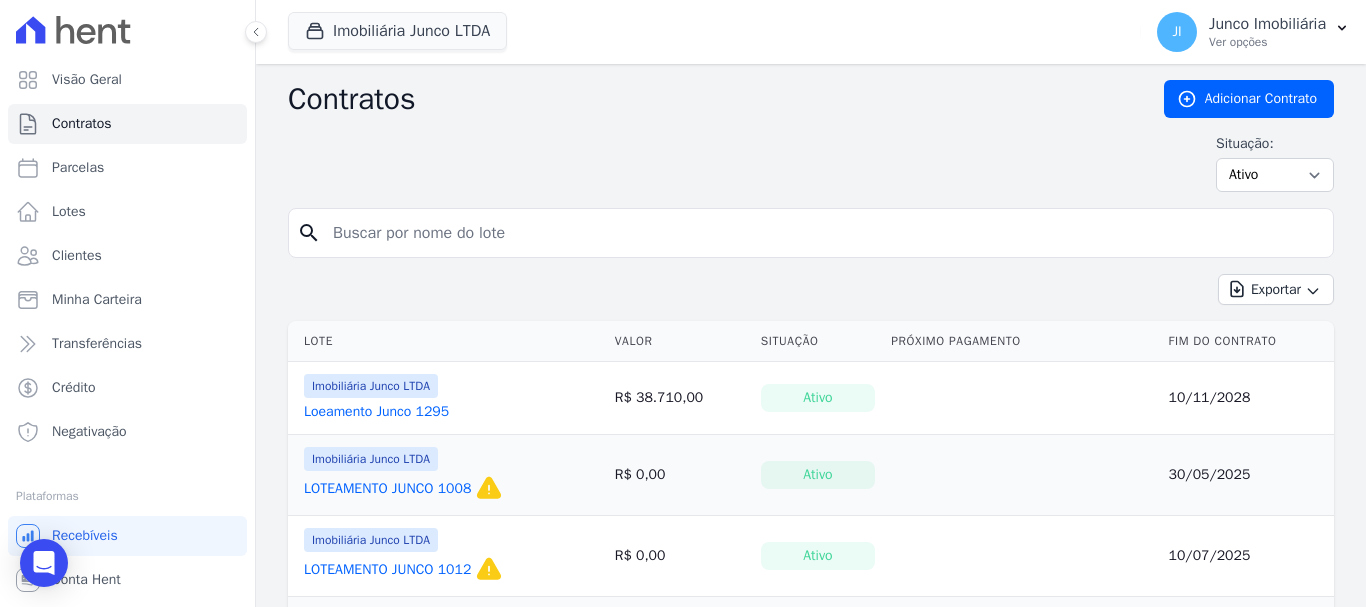 drag, startPoint x: 403, startPoint y: 234, endPoint x: 536, endPoint y: 214, distance: 134.49535 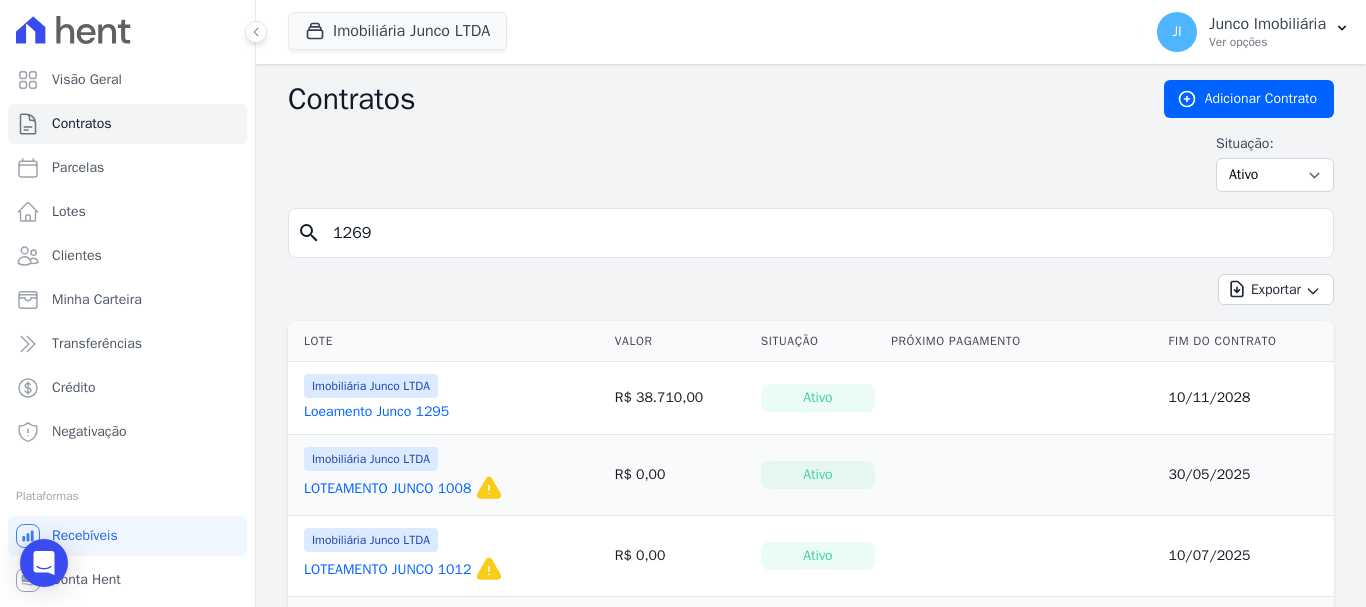 type on "1269" 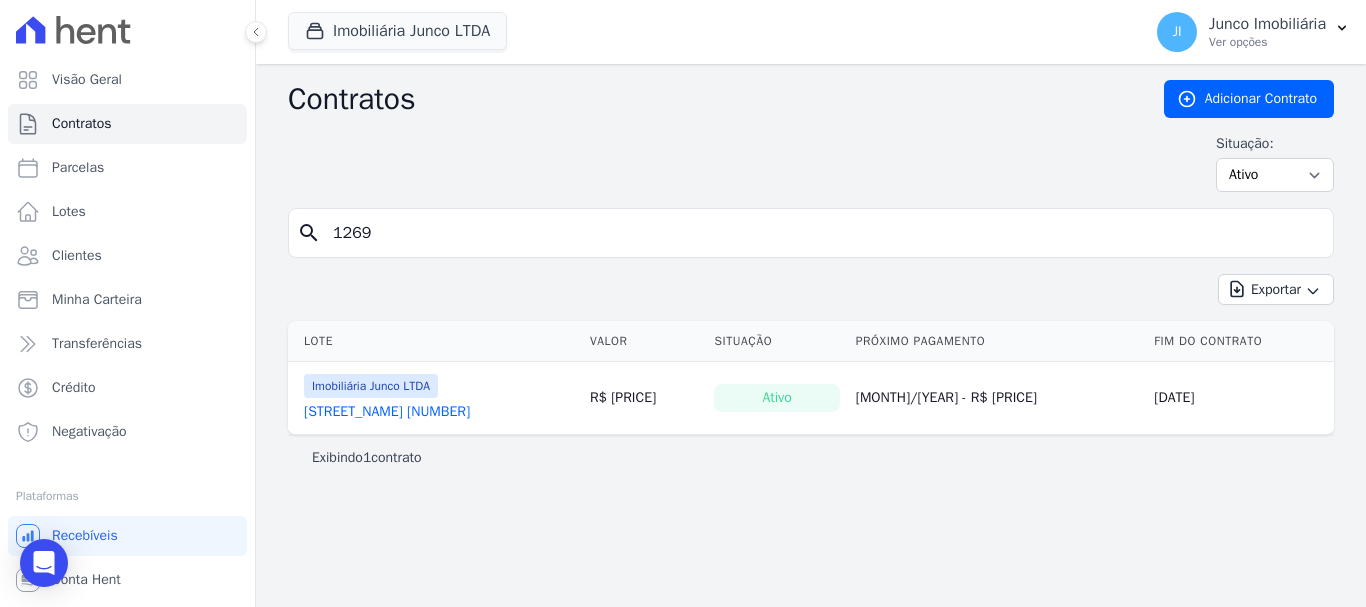click on "[STREET_NAME] [NUMBER]" at bounding box center (387, 412) 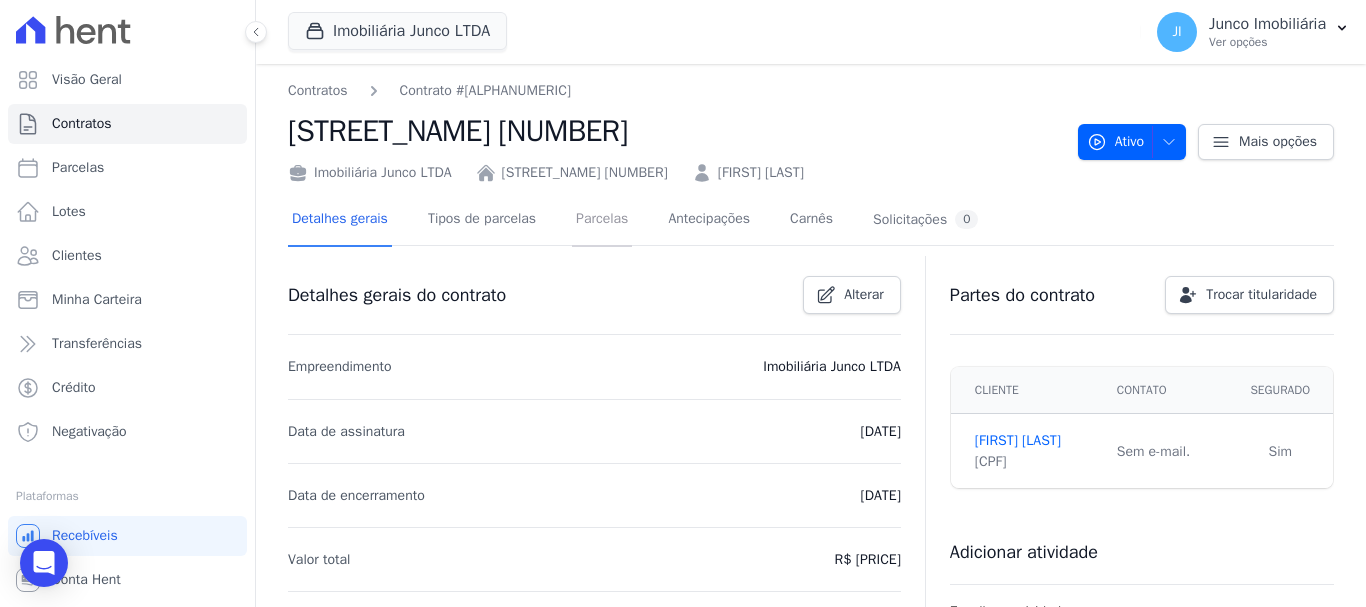 click on "Parcelas" at bounding box center [602, 220] 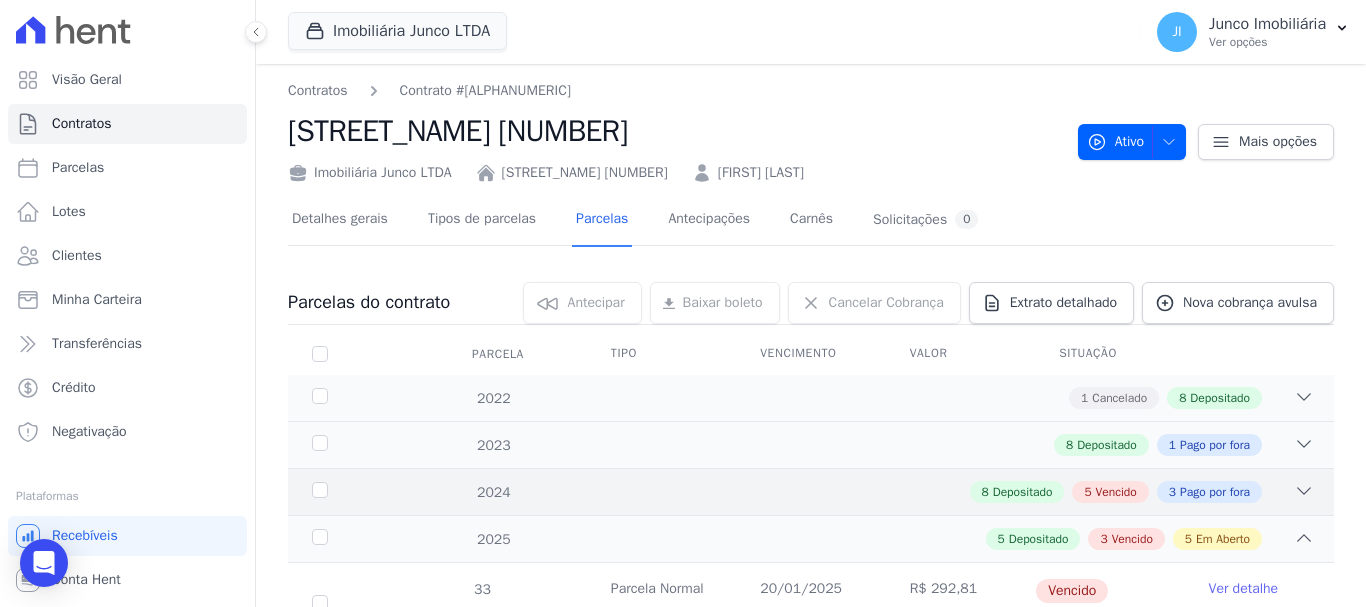 click on "Vencido" at bounding box center (1116, 492) 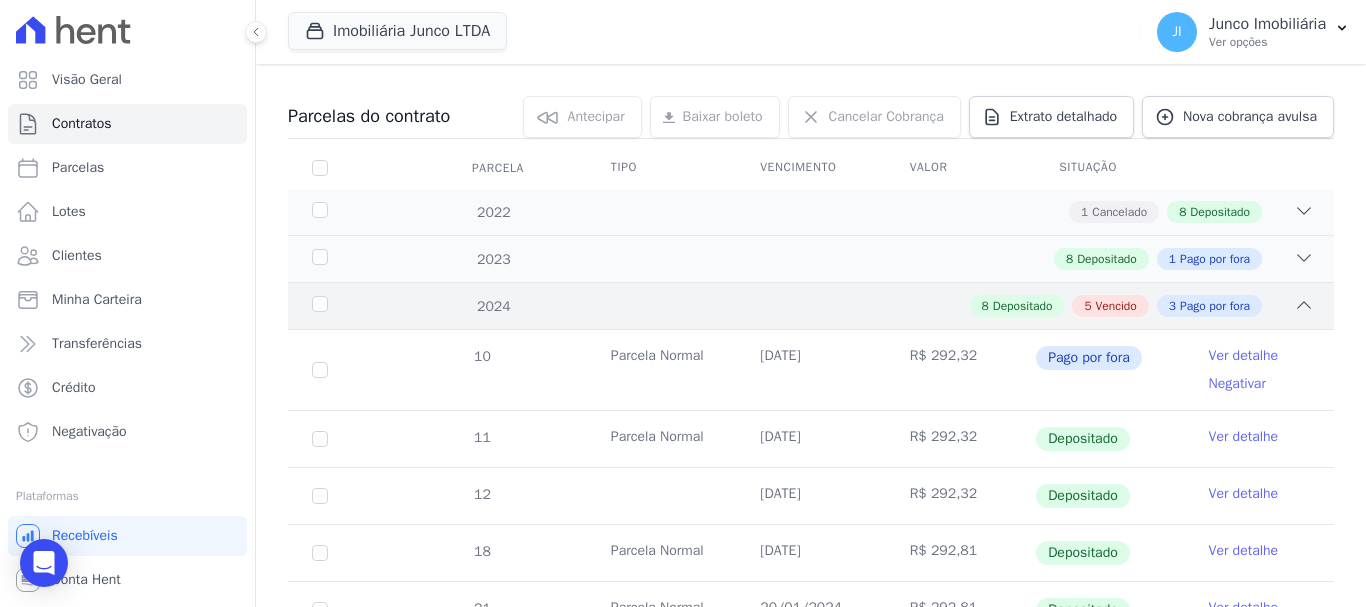 scroll, scrollTop: 200, scrollLeft: 0, axis: vertical 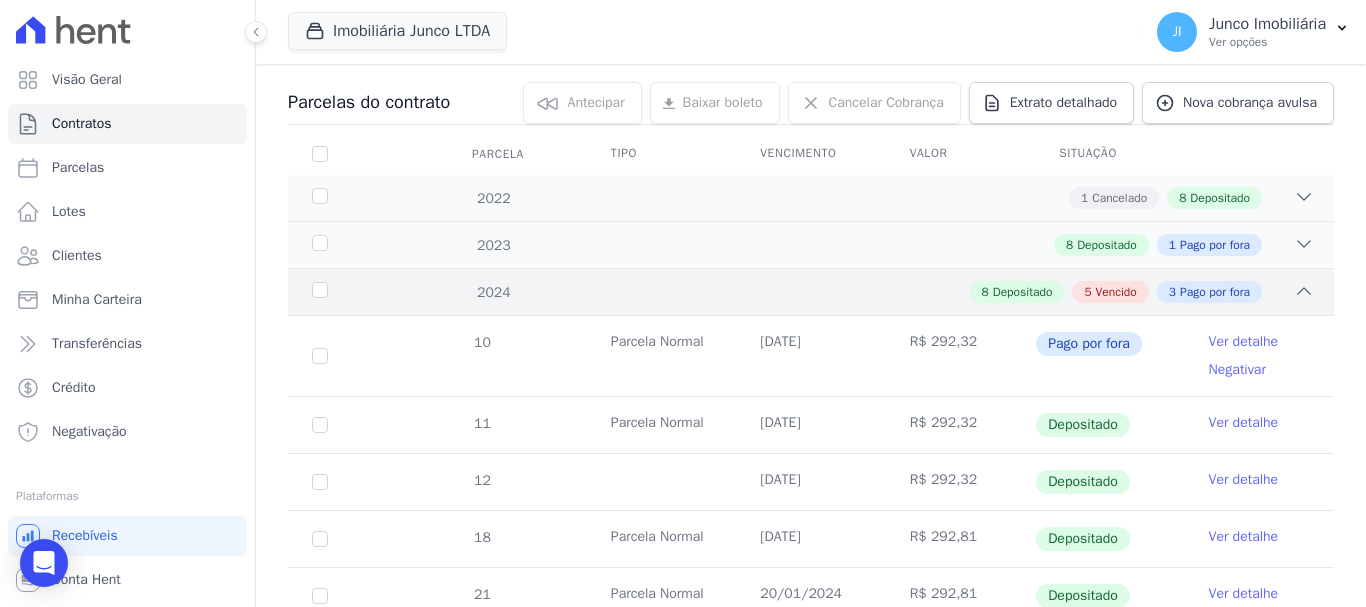 click on "Vencido" at bounding box center (1116, 292) 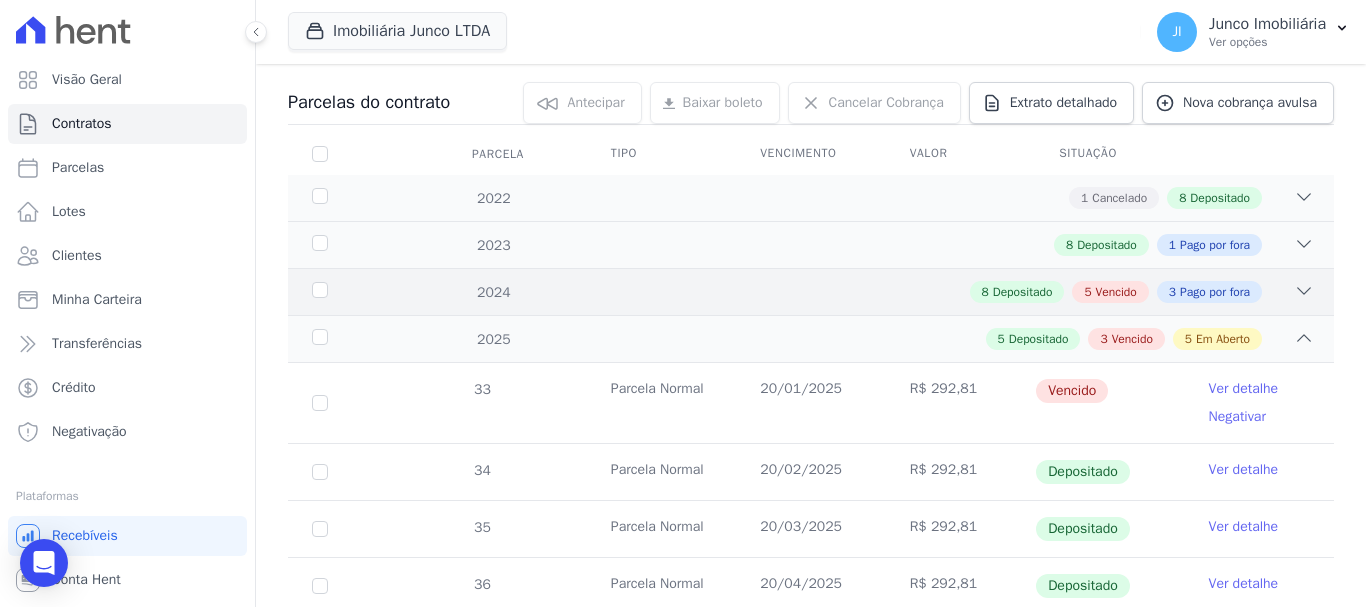 click on "Vencido" at bounding box center [1116, 292] 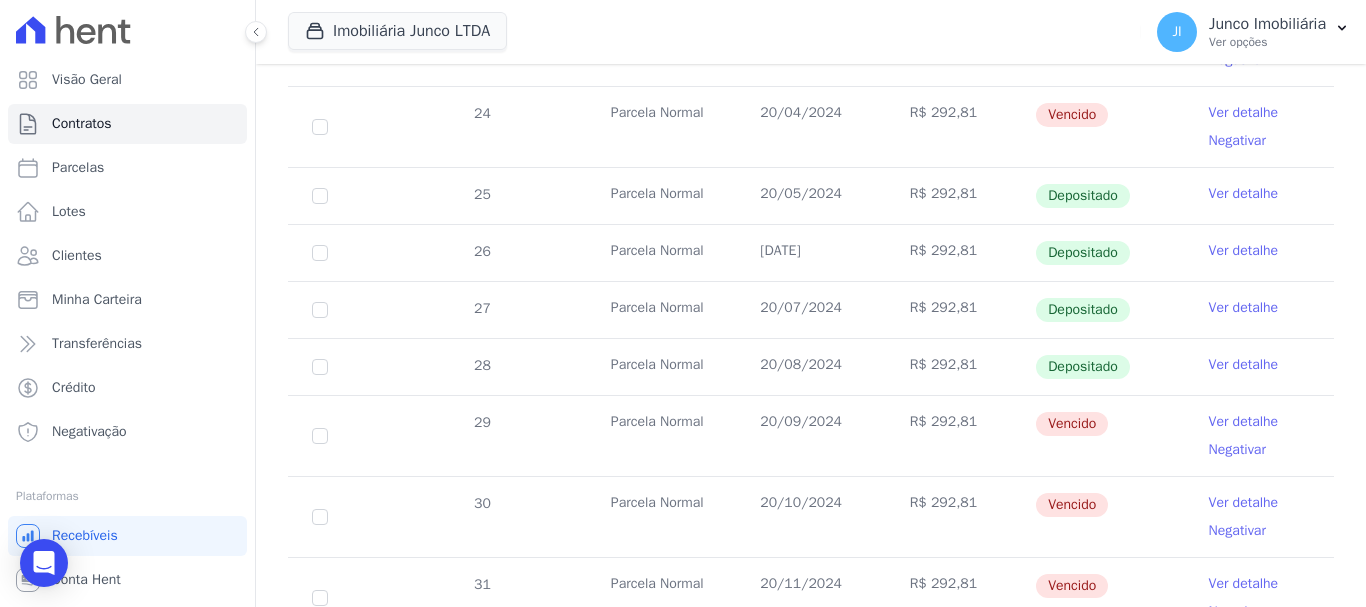 scroll, scrollTop: 600, scrollLeft: 0, axis: vertical 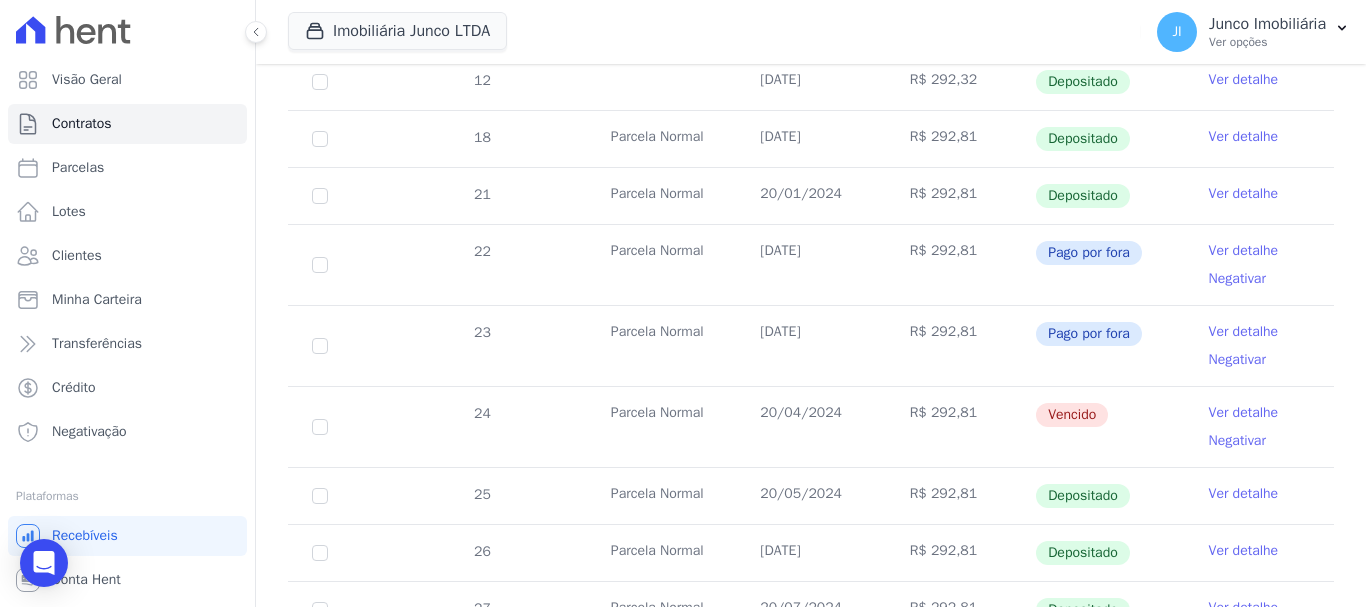click on "Ver detalhe" at bounding box center [1244, 332] 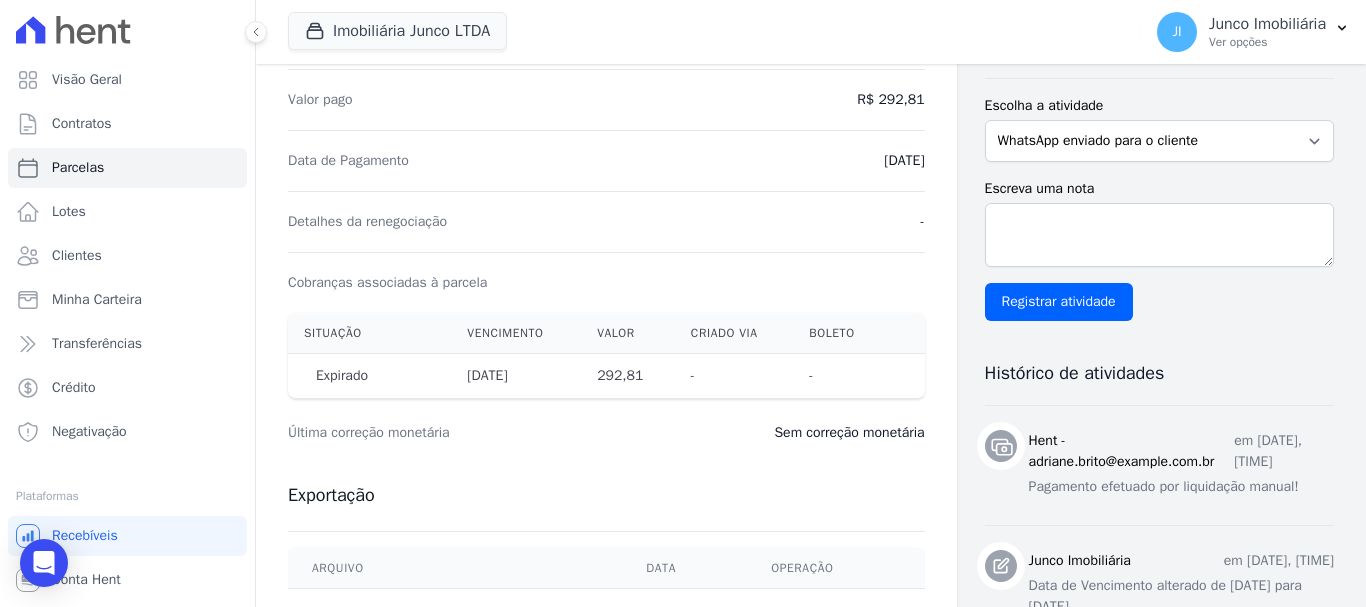 scroll, scrollTop: 459, scrollLeft: 0, axis: vertical 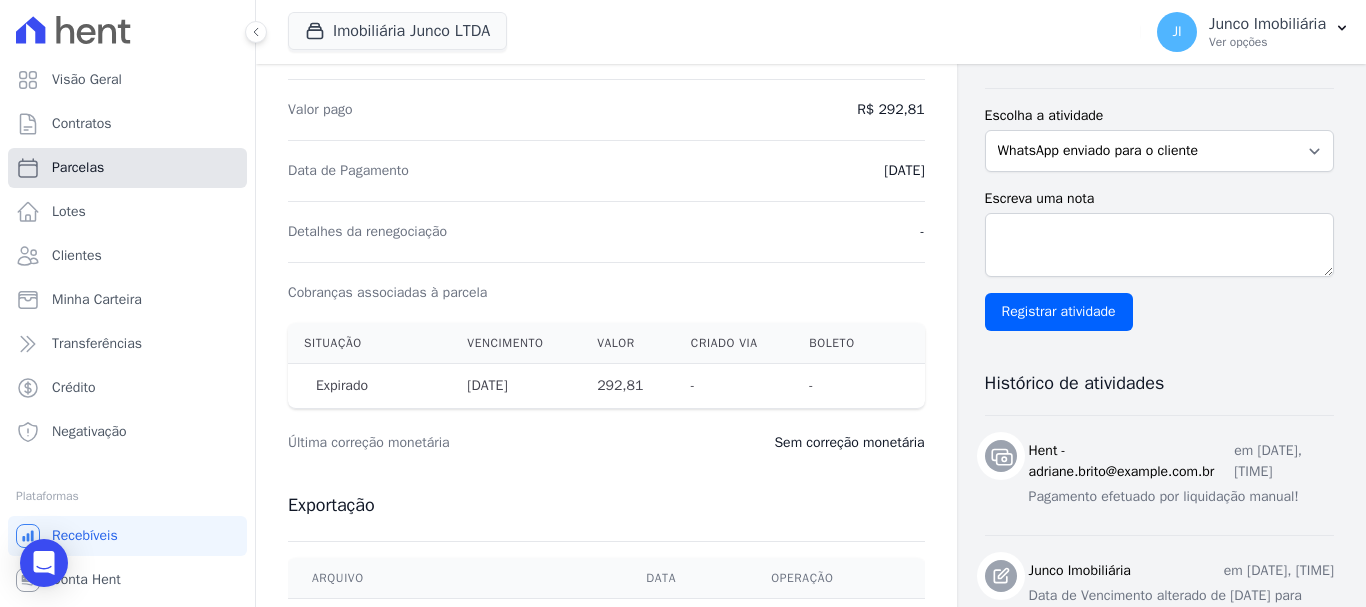 click on "Parcelas" at bounding box center (78, 168) 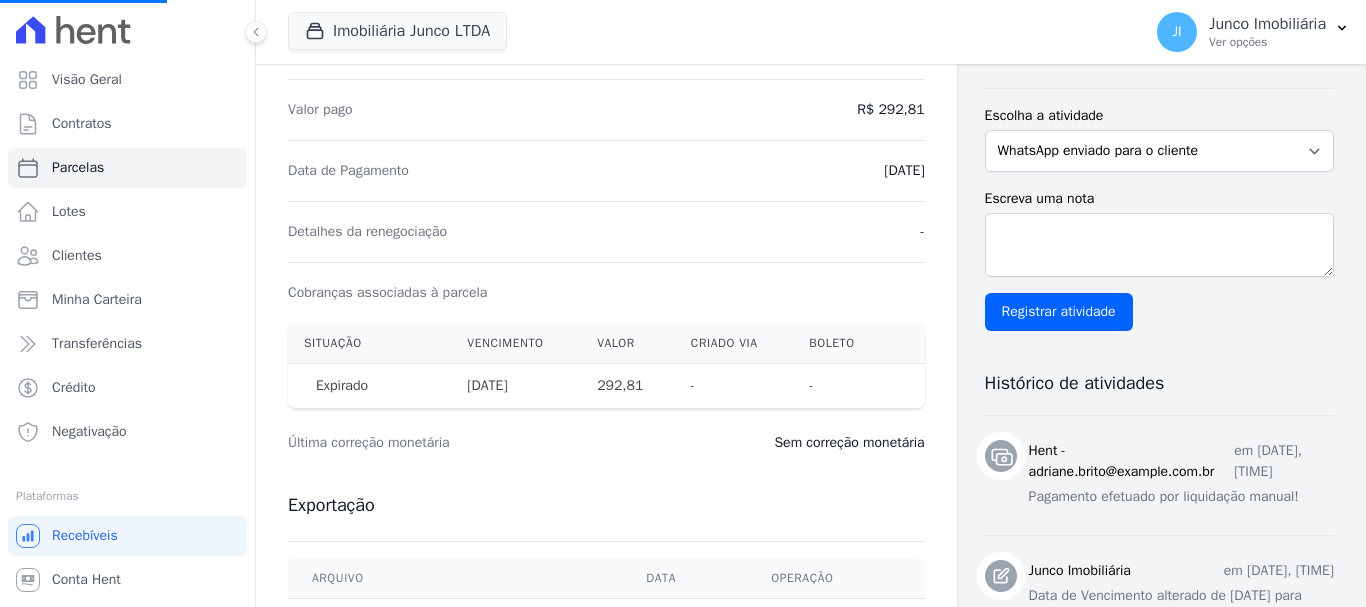 select 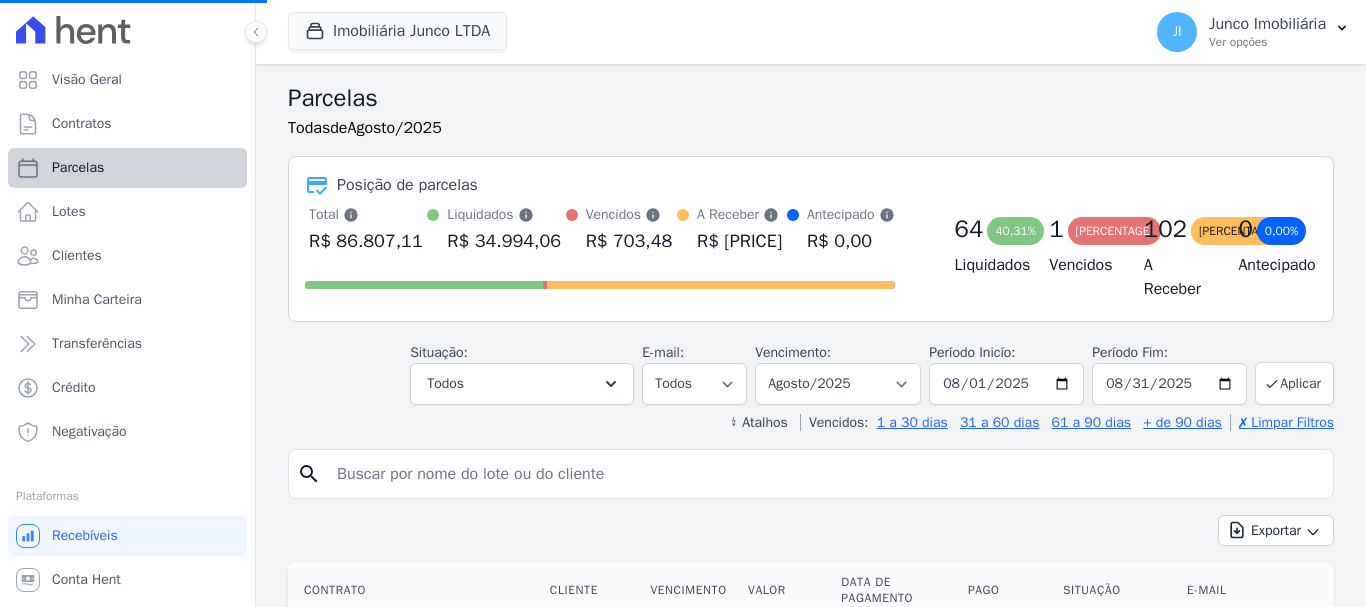 select 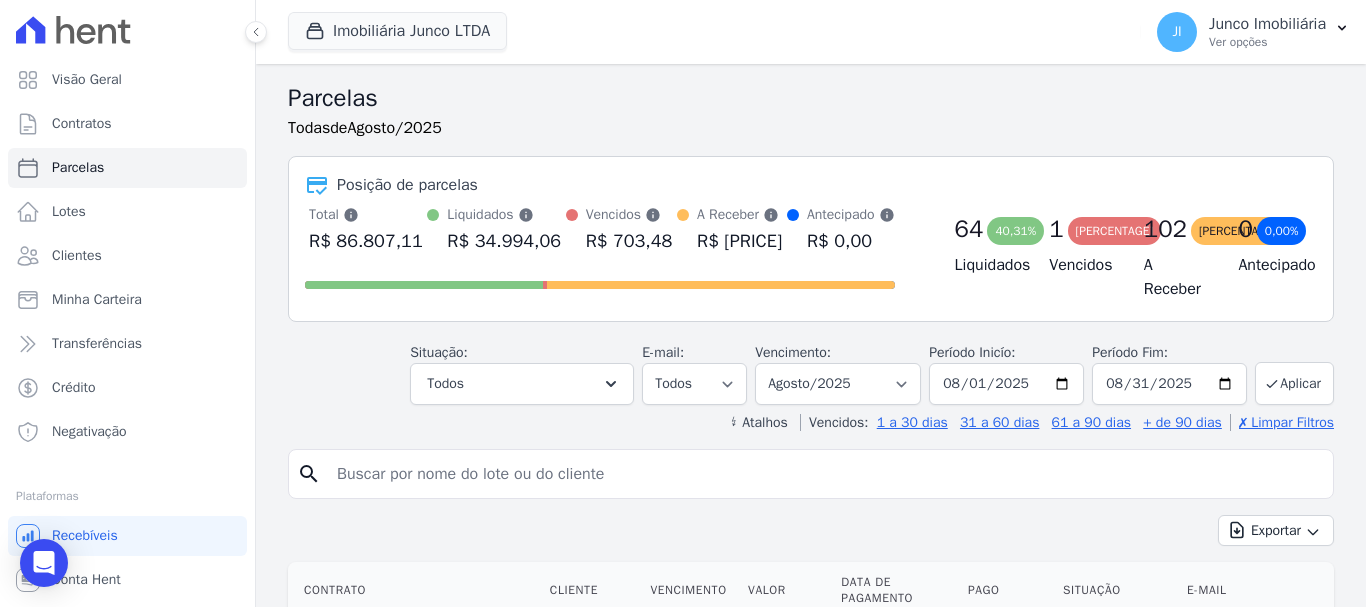 click at bounding box center (825, 474) 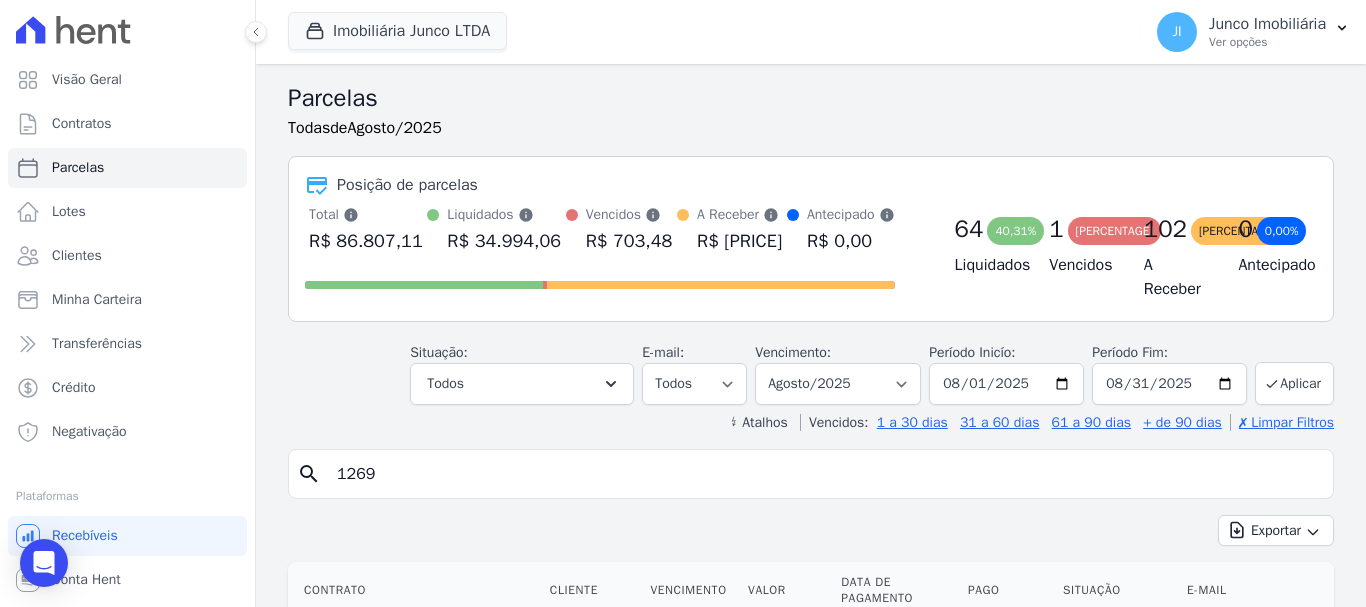 type on "1269" 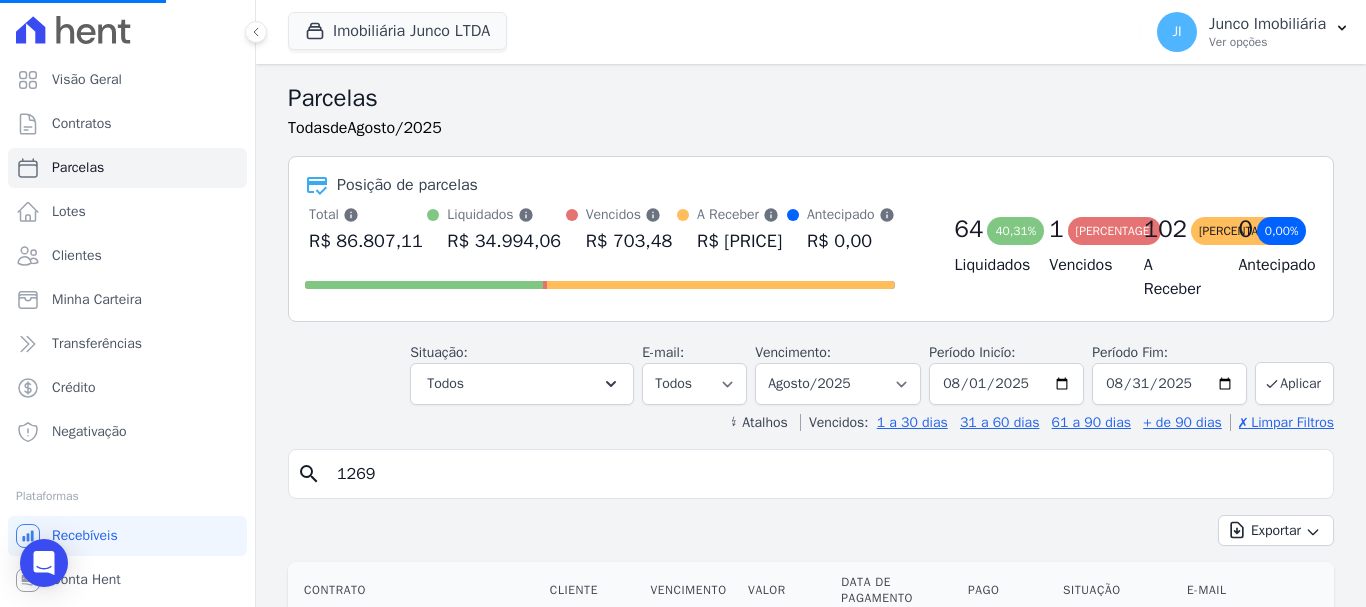 select 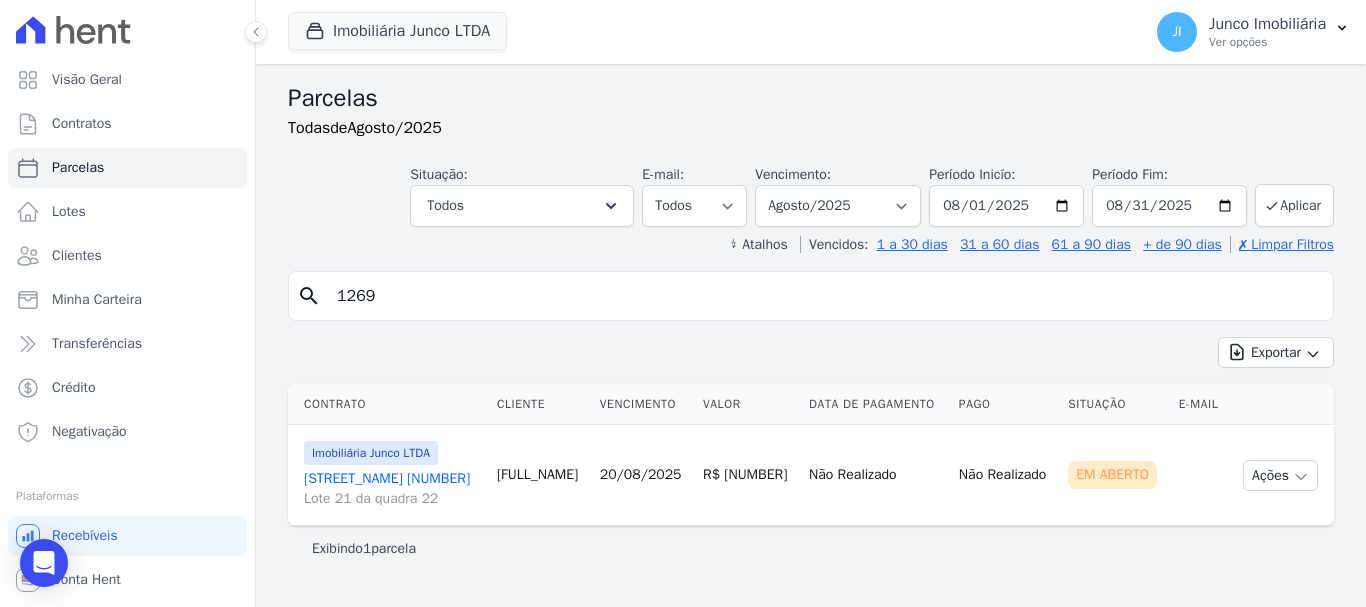 click on "LOTEAMENTO JUNCO 1269
Lote 21 da quadra 22" at bounding box center [392, 489] 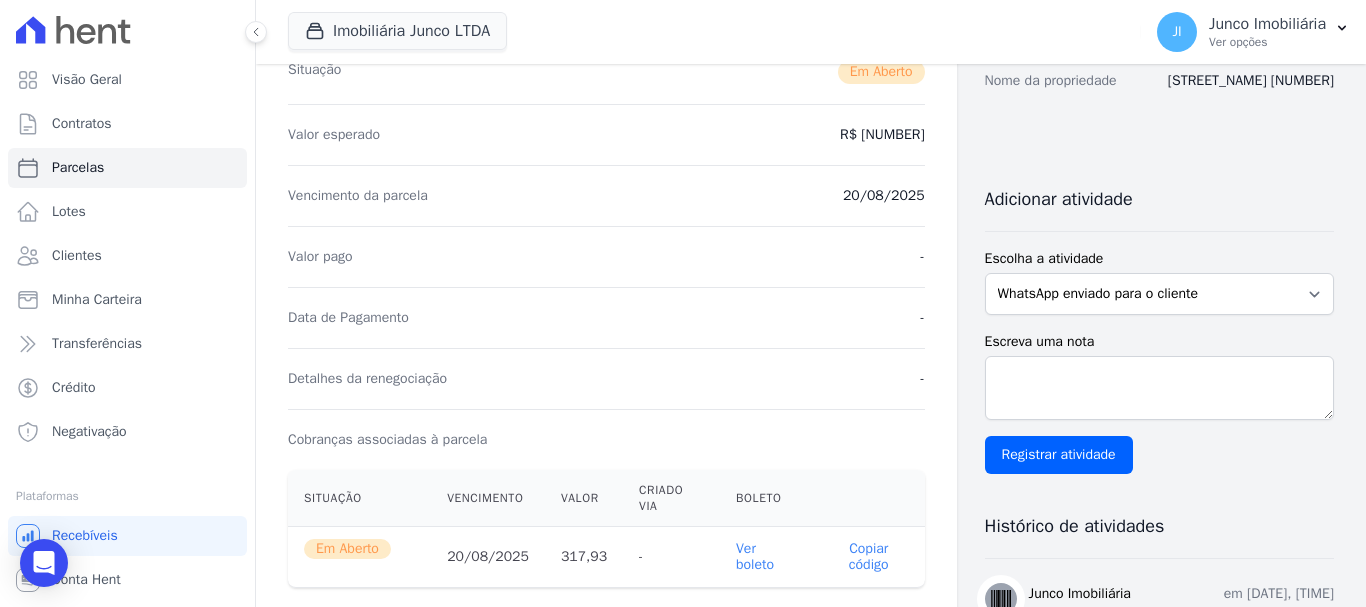 scroll, scrollTop: 195, scrollLeft: 0, axis: vertical 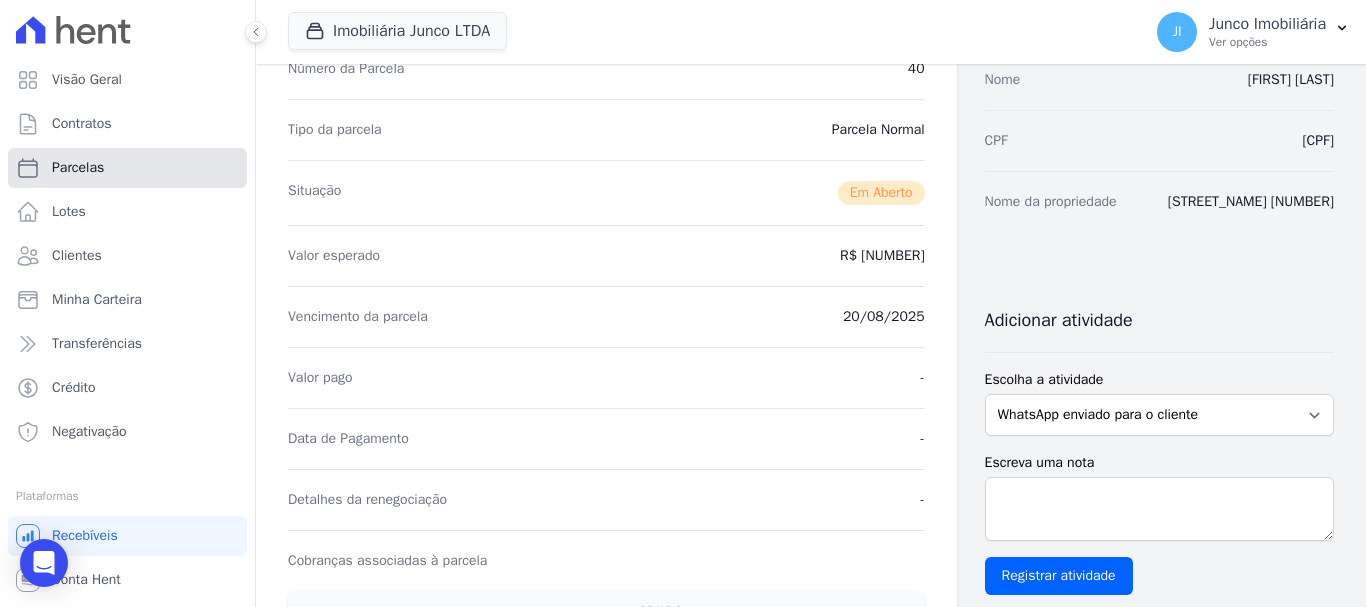 click on "Parcelas" at bounding box center [127, 168] 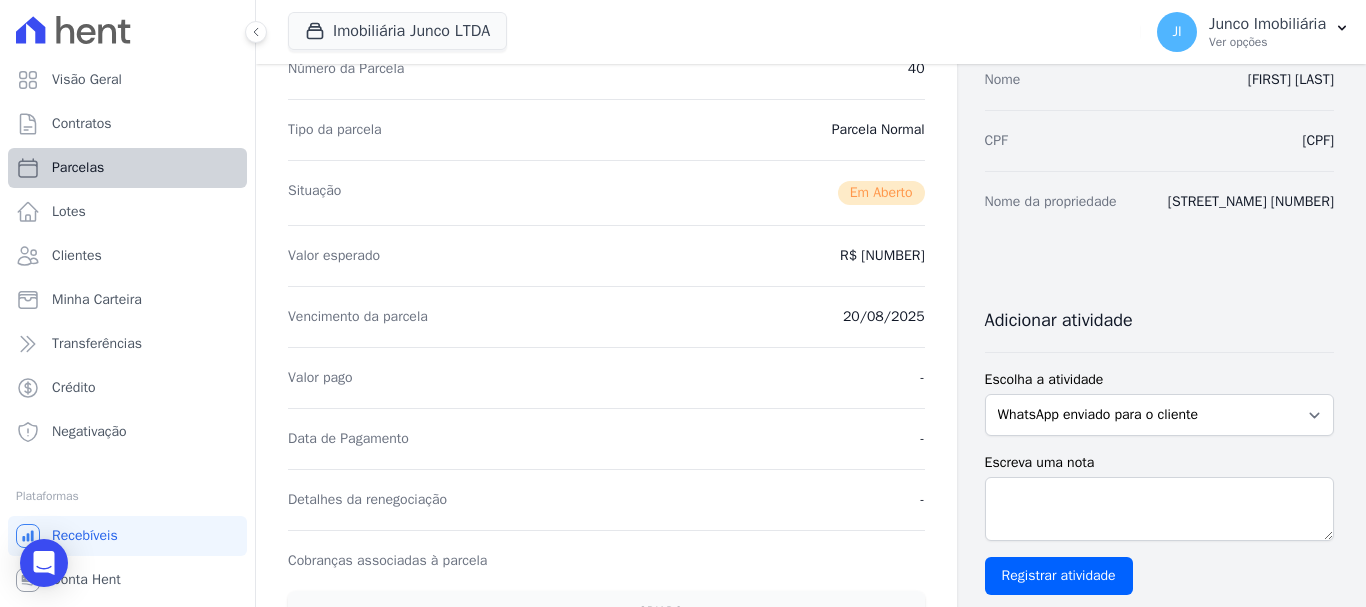 select 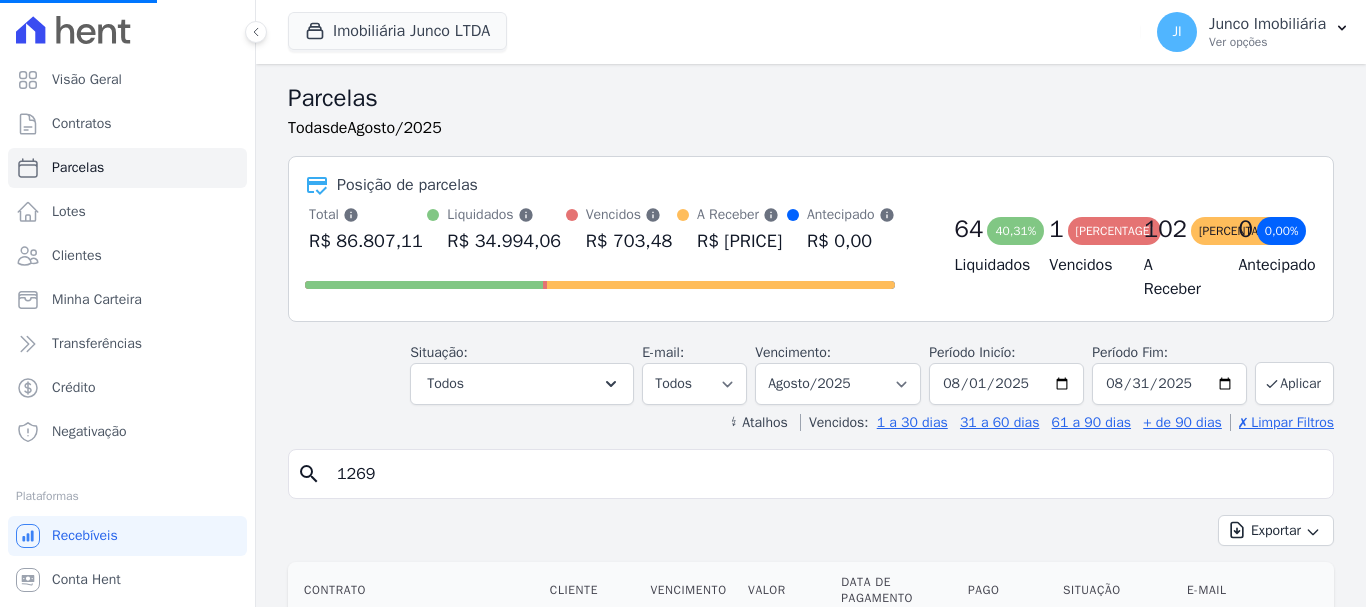 drag, startPoint x: 398, startPoint y: 480, endPoint x: 258, endPoint y: 490, distance: 140.35669 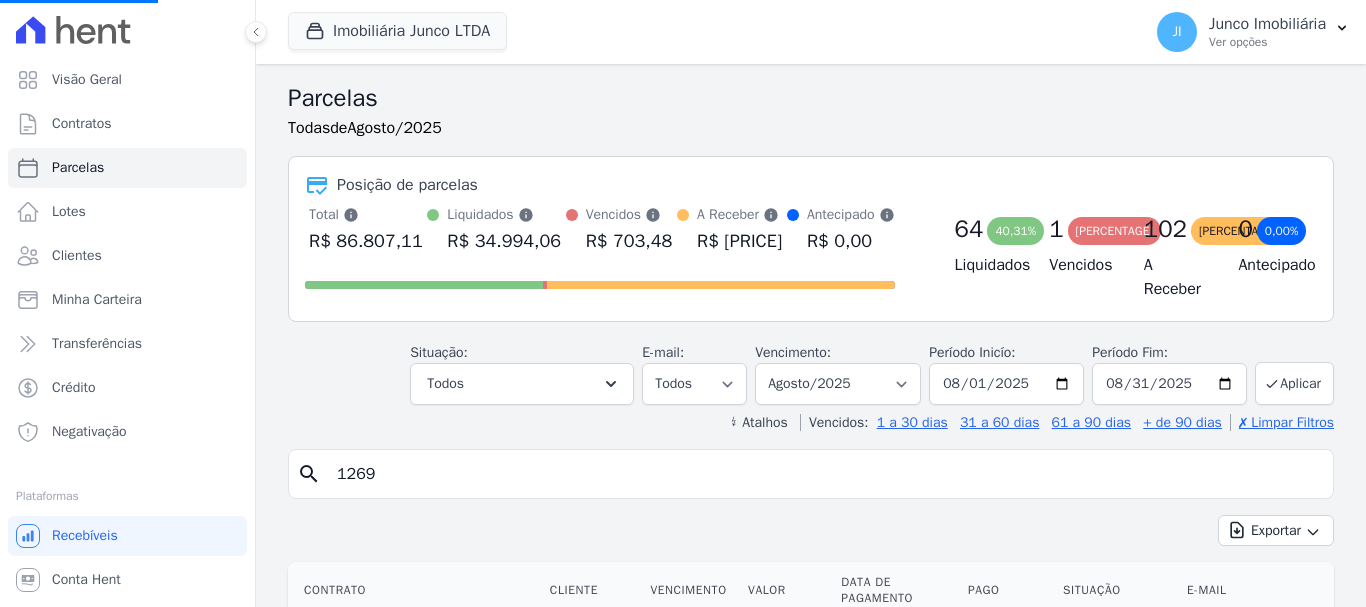 select 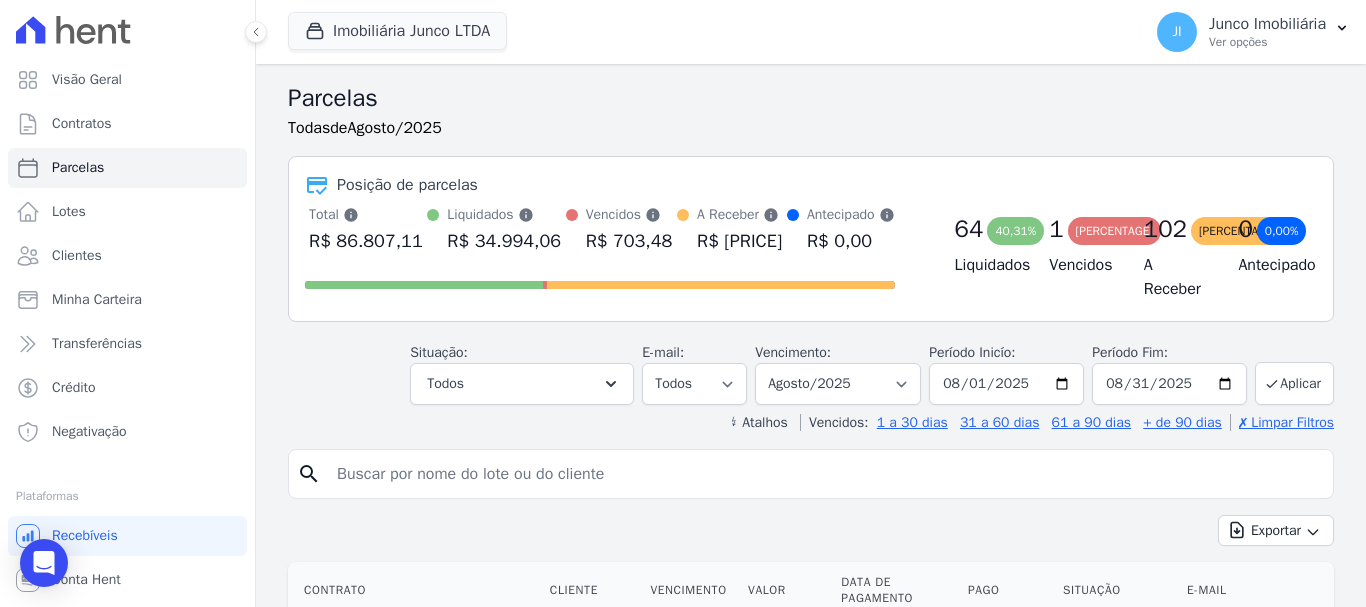 scroll, scrollTop: 100, scrollLeft: 0, axis: vertical 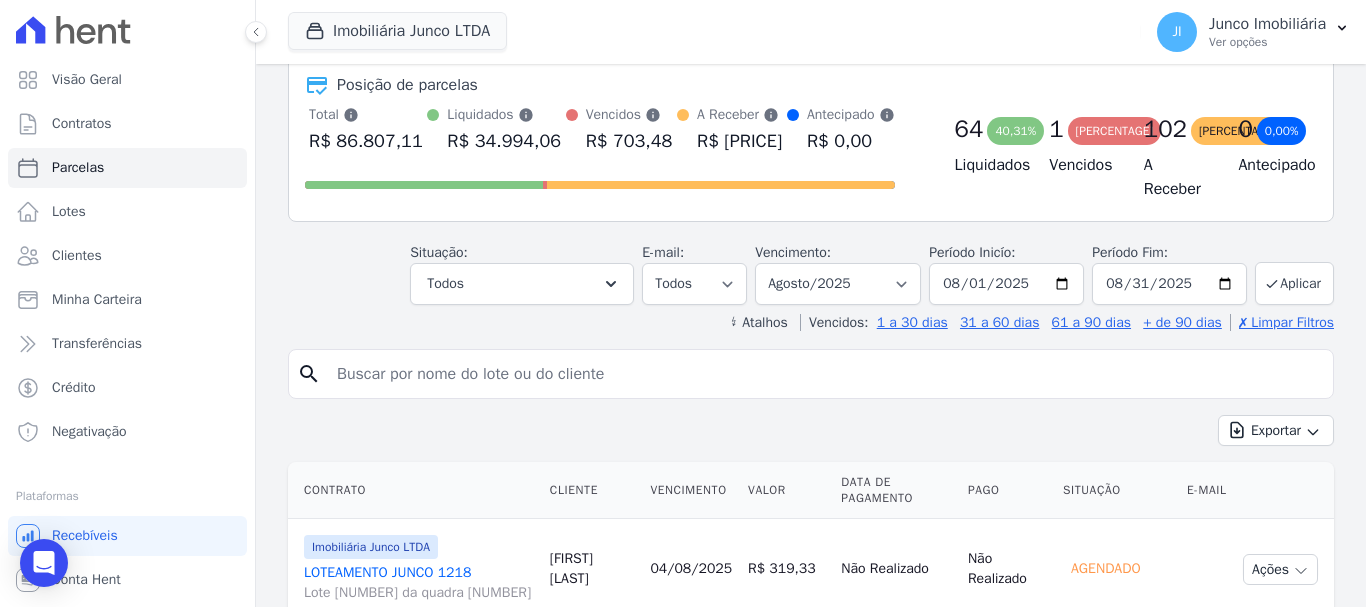 click at bounding box center [825, 374] 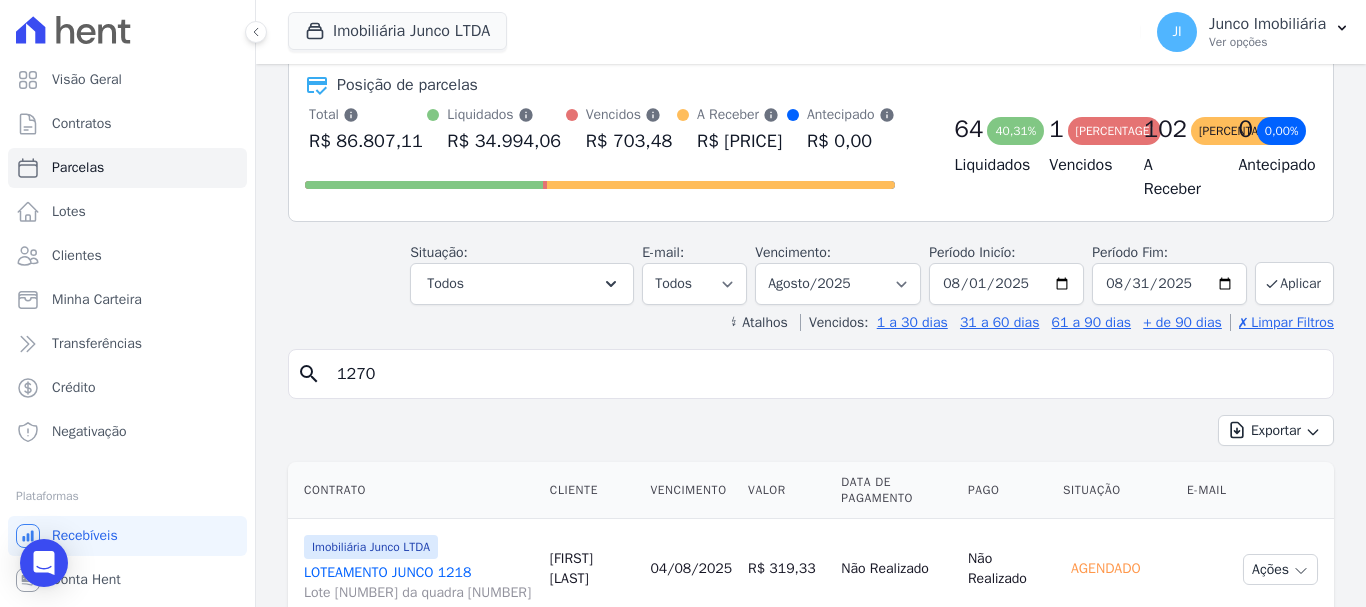 type on "1270" 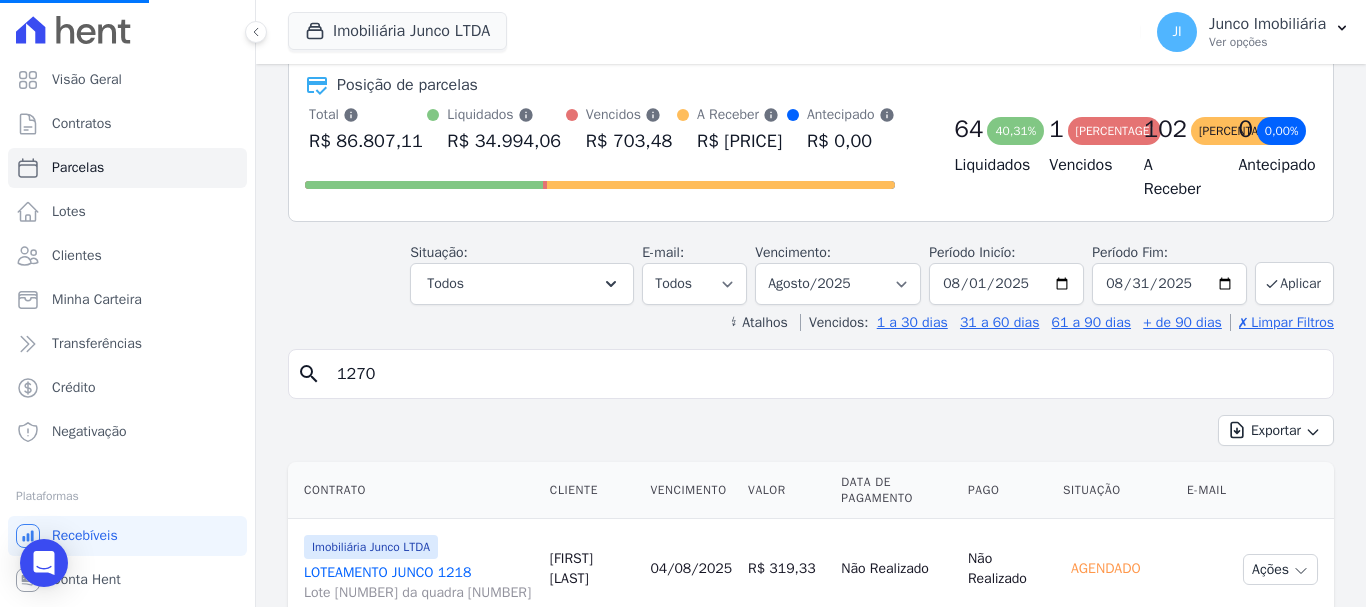 select 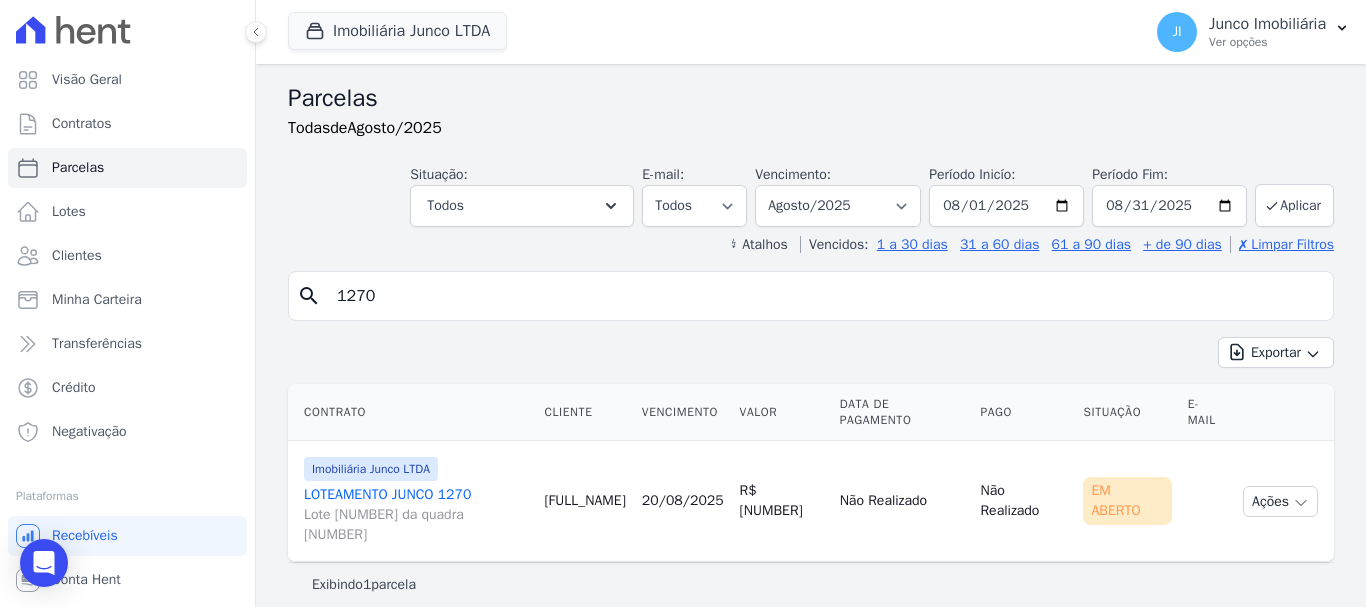 click on "[STREET_NAME] [NUMBER]
Lote [NUMBER] da quadra [NUMBER]" at bounding box center [416, 515] 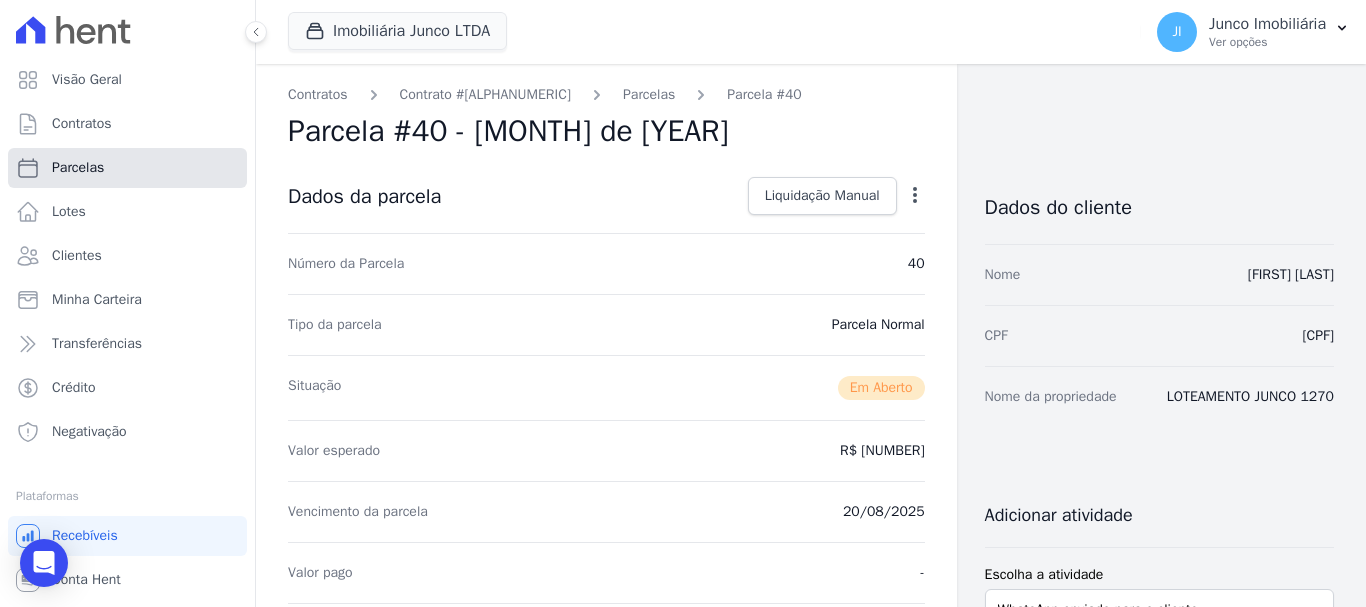 click on "Parcelas" at bounding box center (78, 168) 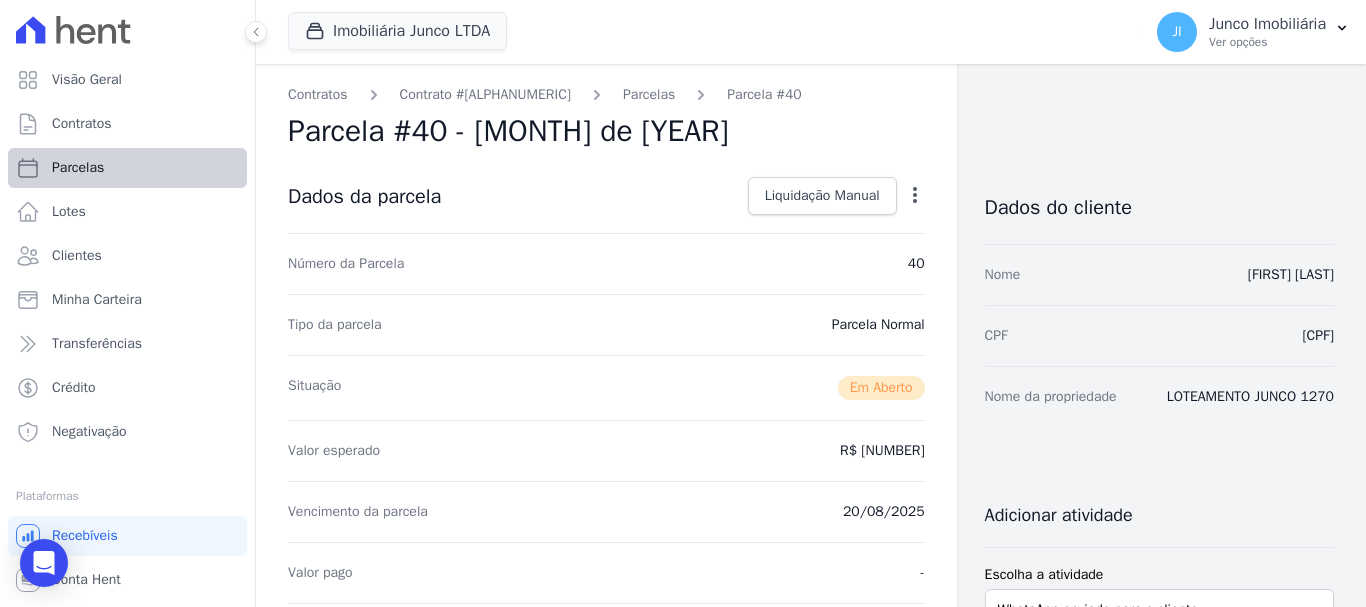 select 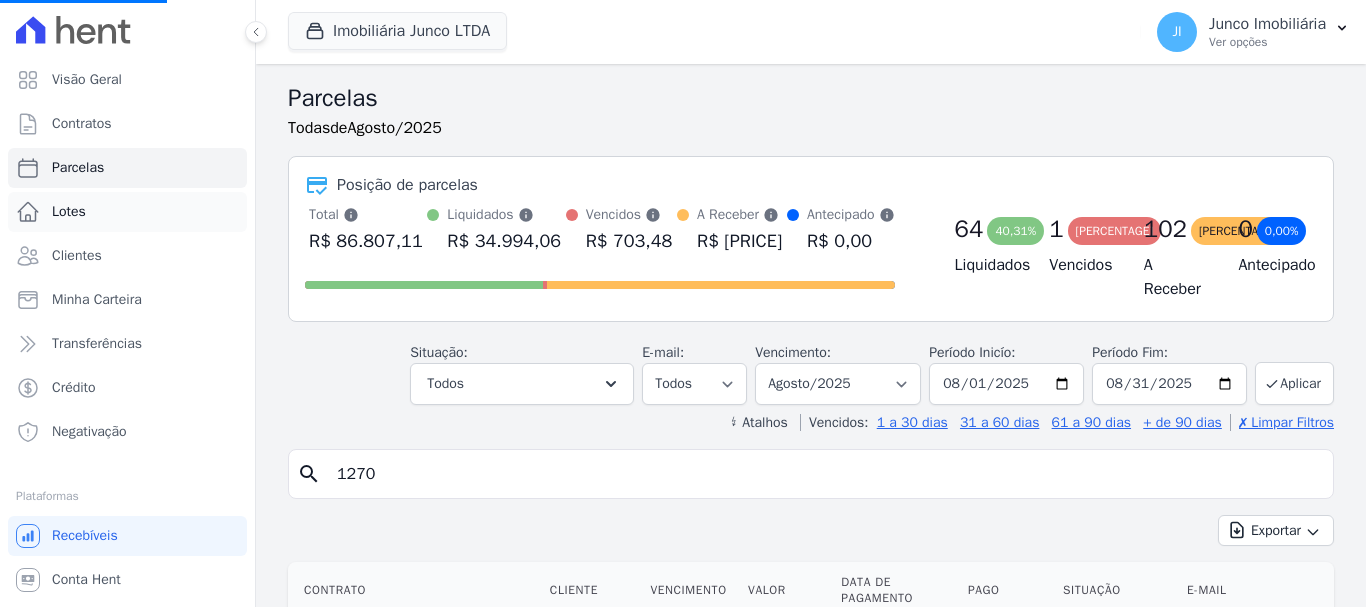 select 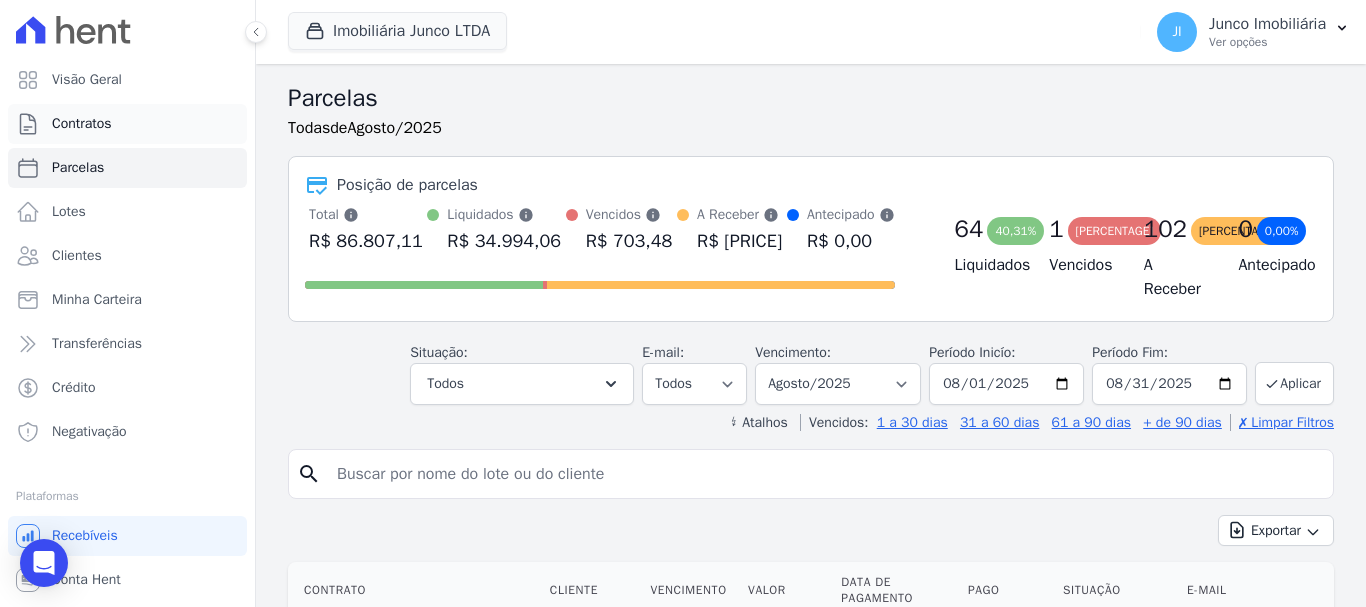 click on "Contratos" at bounding box center [82, 124] 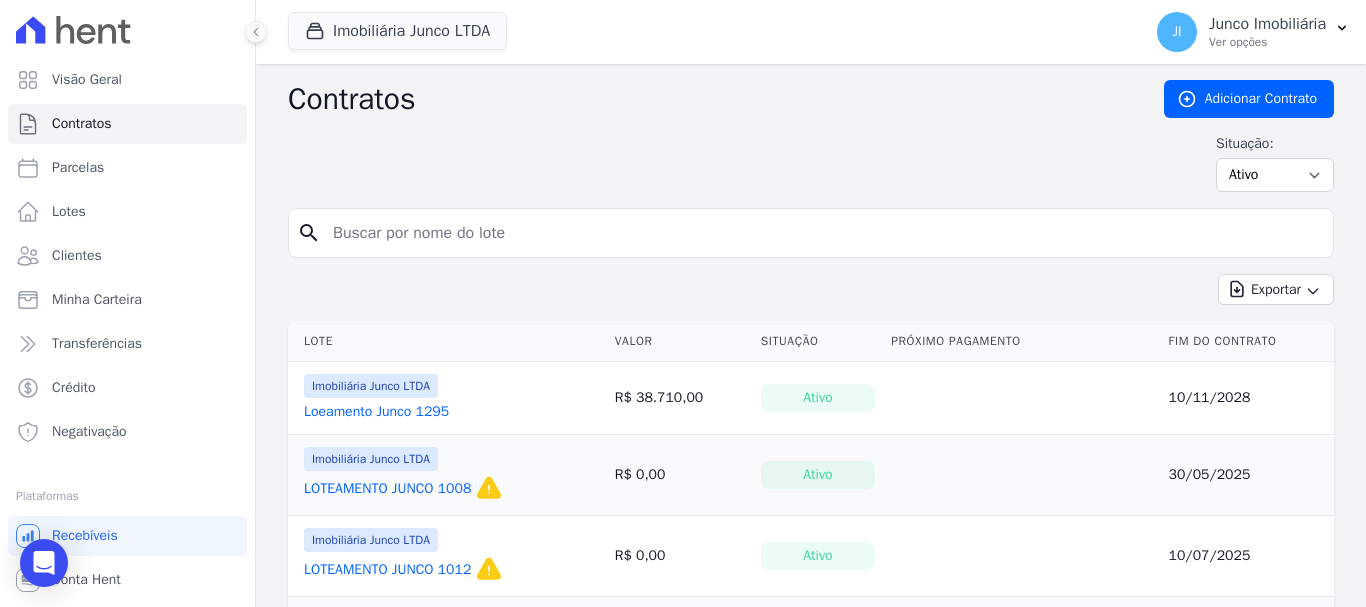 click at bounding box center [823, 233] 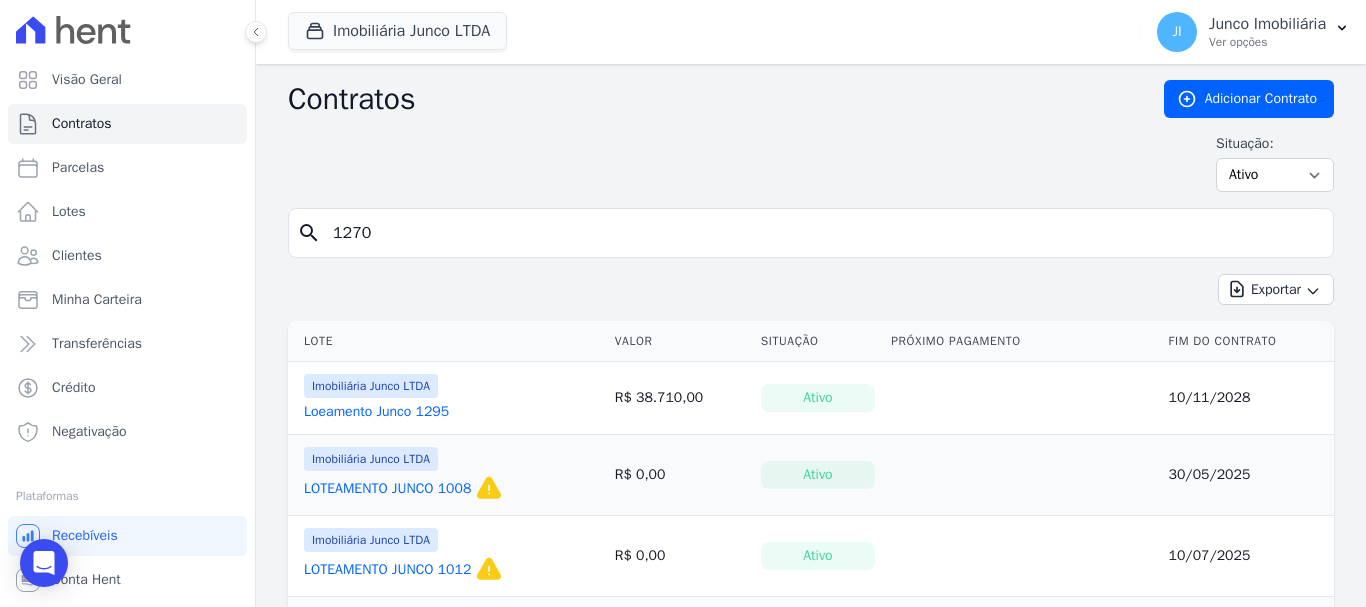 type on "1270" 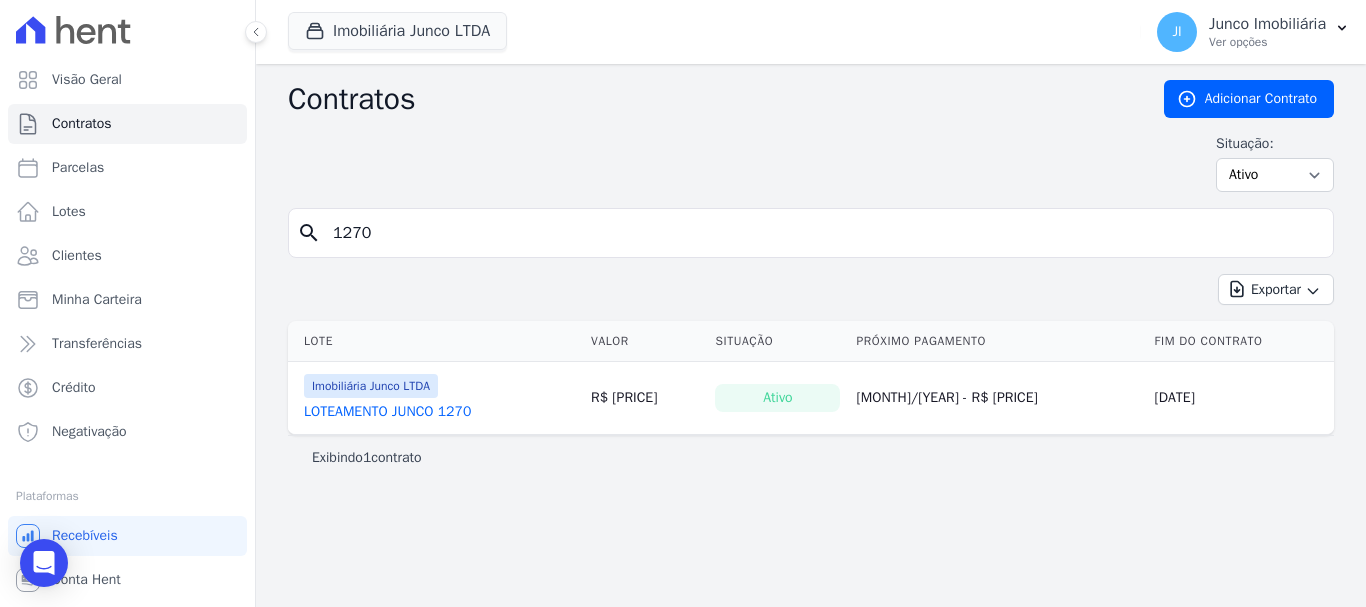 click on "LOTEAMENTO JUNCO 1270" at bounding box center [387, 412] 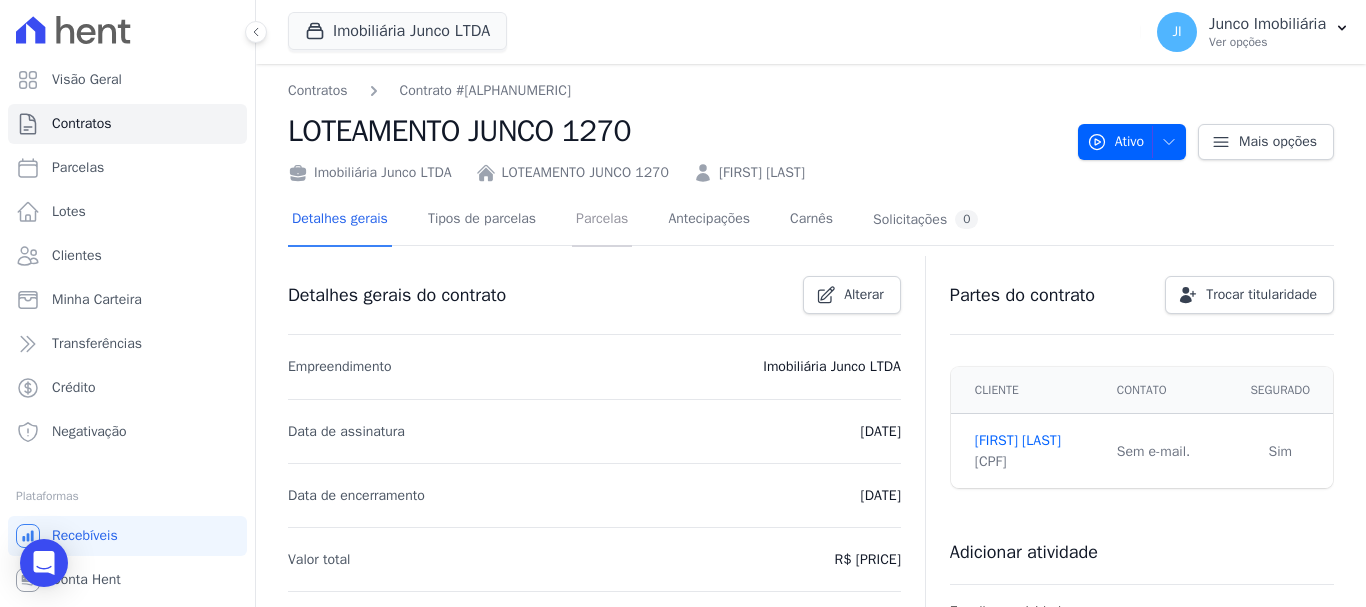 click on "Parcelas" at bounding box center [602, 220] 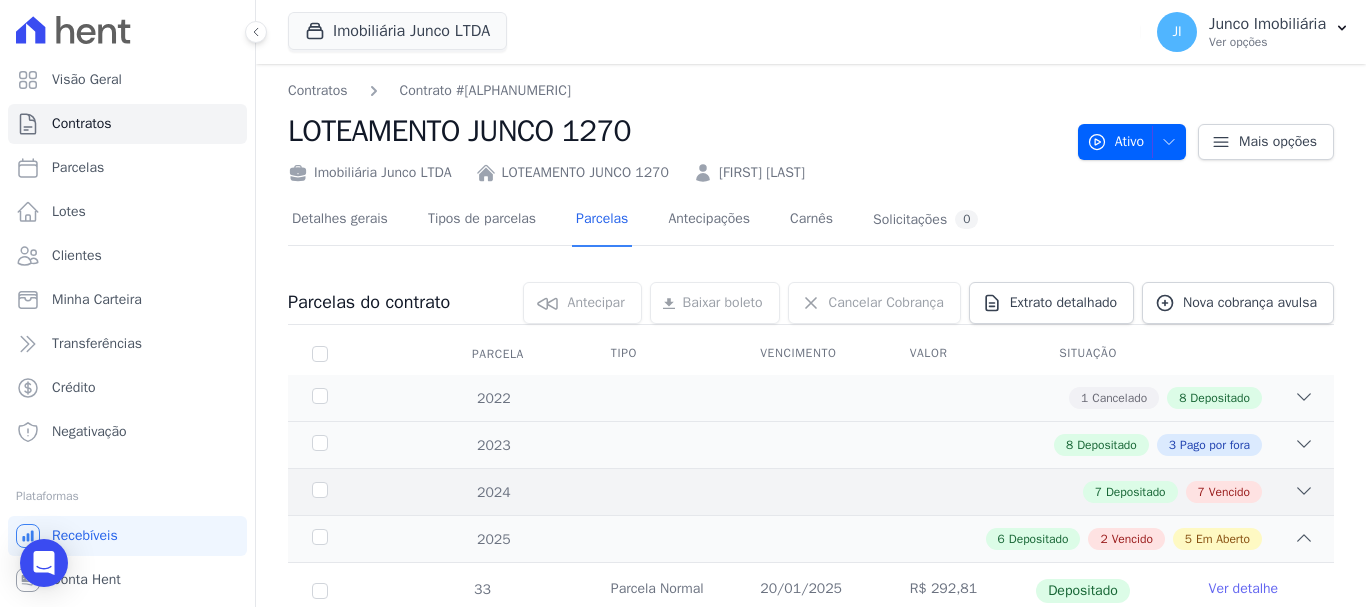 click on "Vencido" at bounding box center (1229, 492) 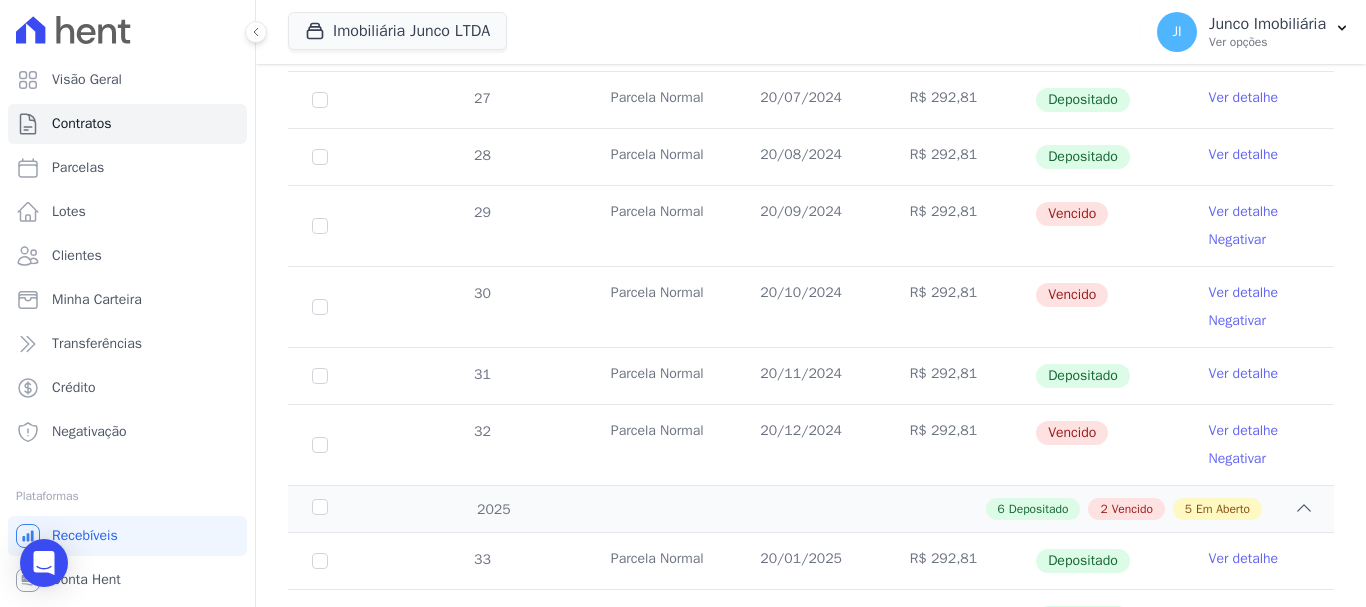 scroll, scrollTop: 1000, scrollLeft: 0, axis: vertical 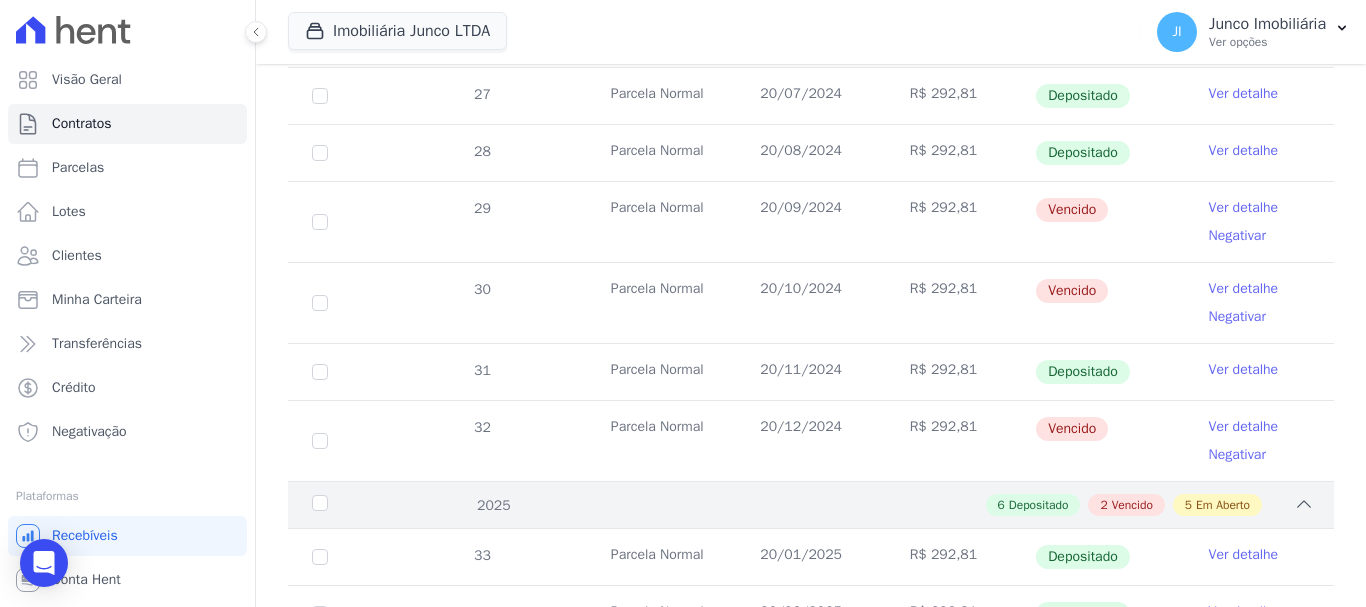 click on "Vencido" at bounding box center [1132, 505] 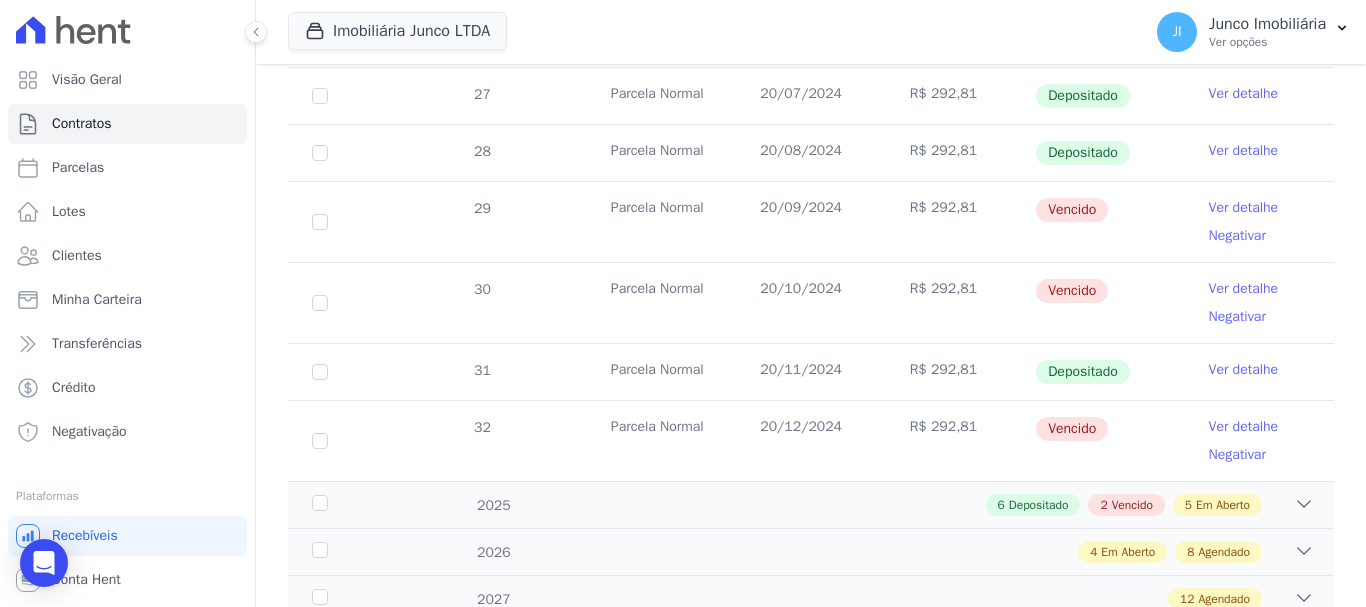 scroll, scrollTop: 1100, scrollLeft: 0, axis: vertical 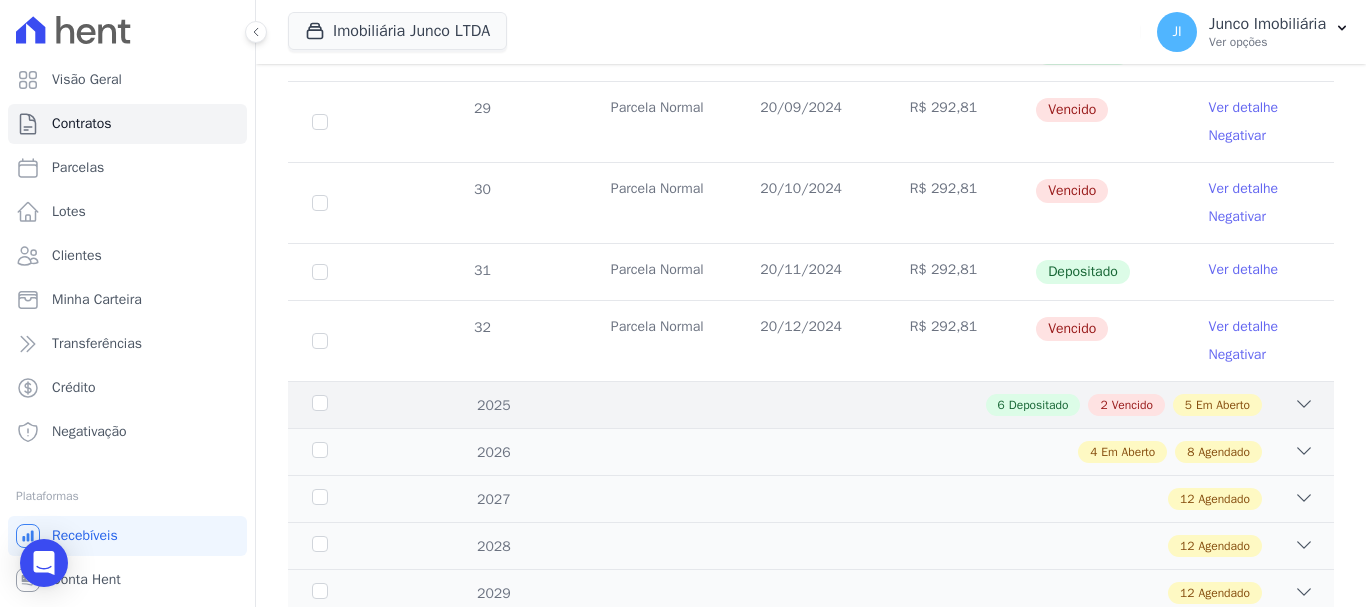 click on "Vencido" at bounding box center (1132, 405) 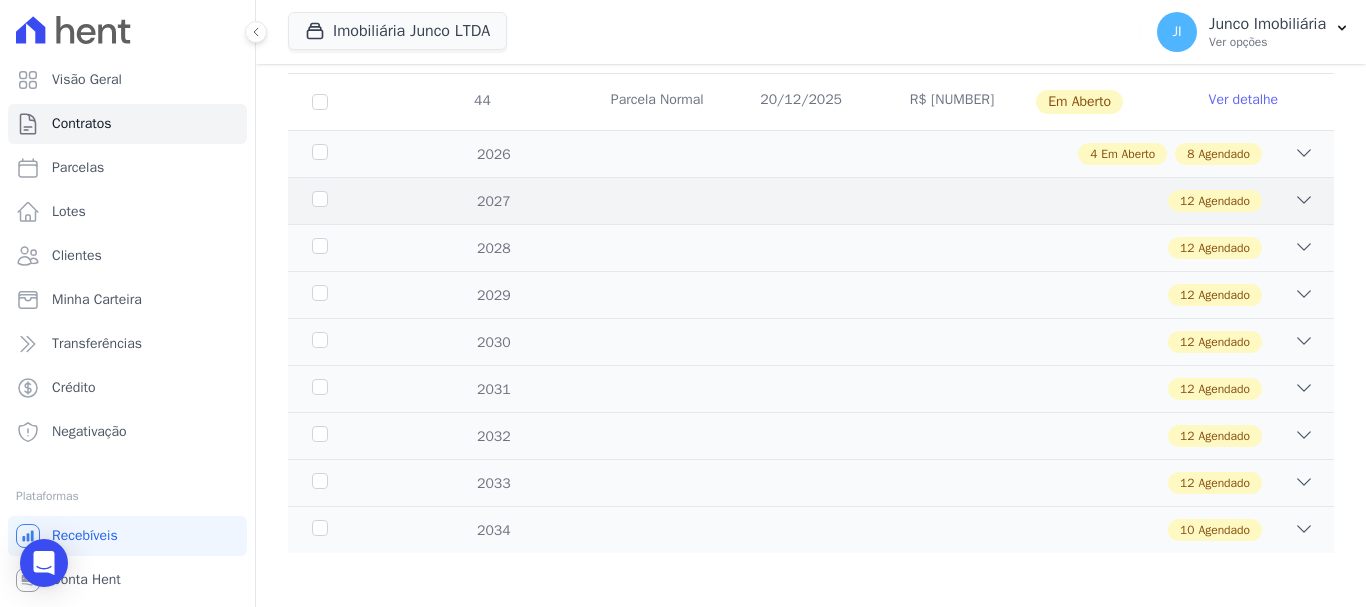 scroll, scrollTop: 2193, scrollLeft: 0, axis: vertical 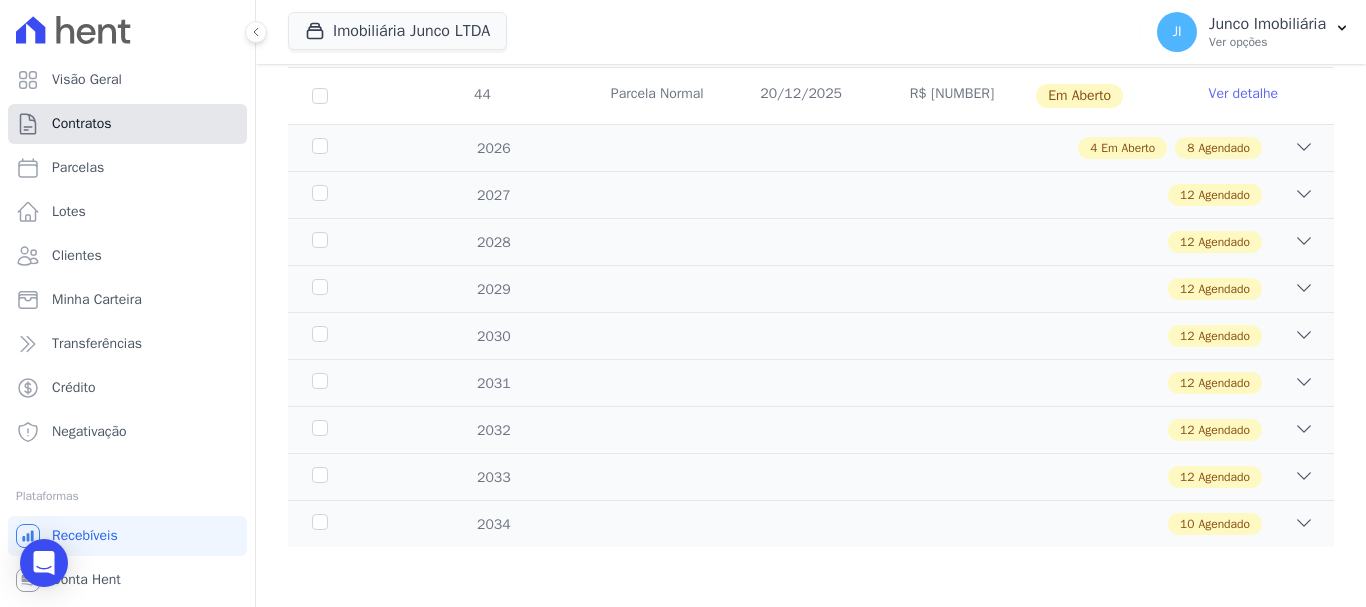 click on "Contratos" at bounding box center (82, 124) 